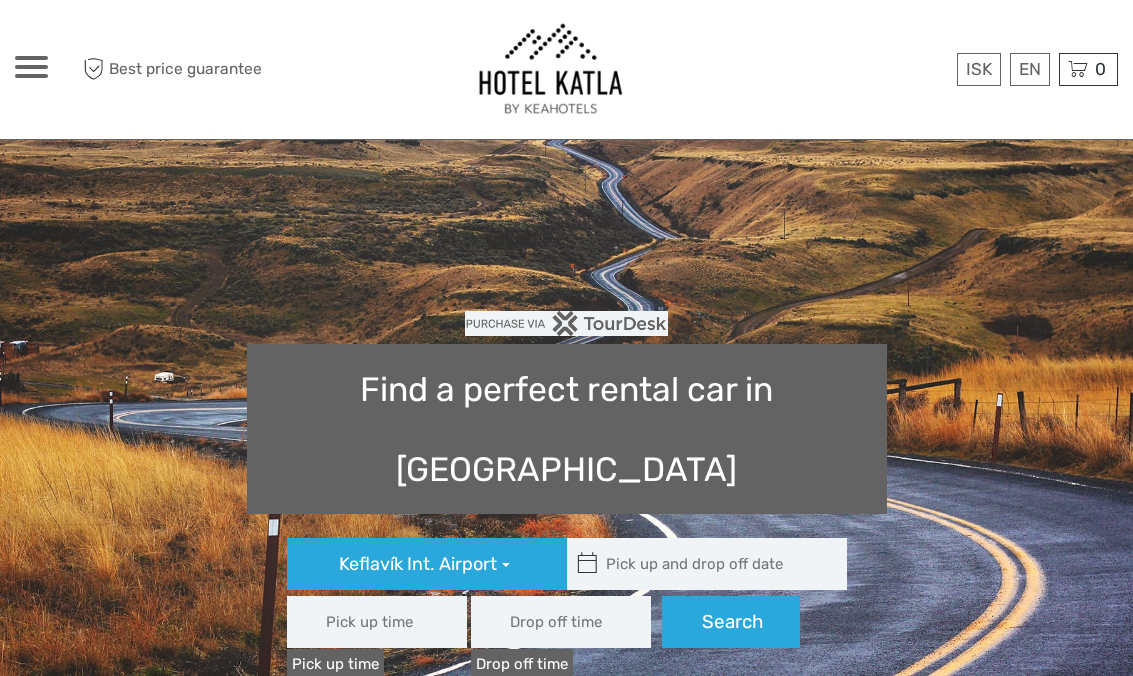 scroll, scrollTop: 0, scrollLeft: 0, axis: both 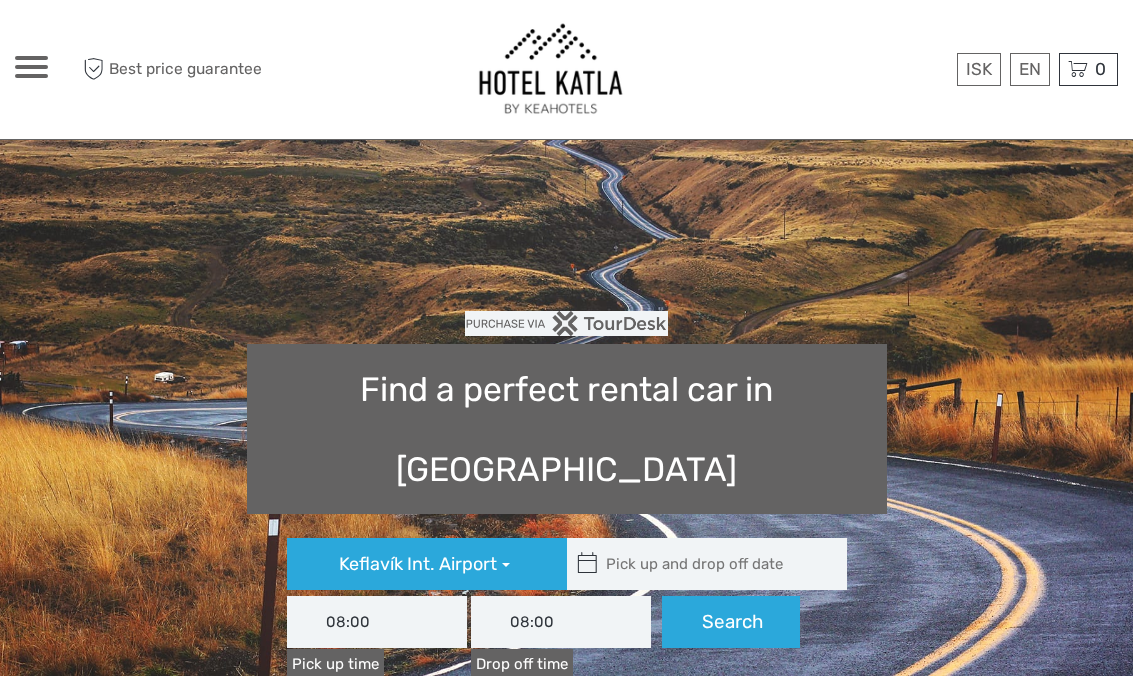 click at bounding box center [702, 564] 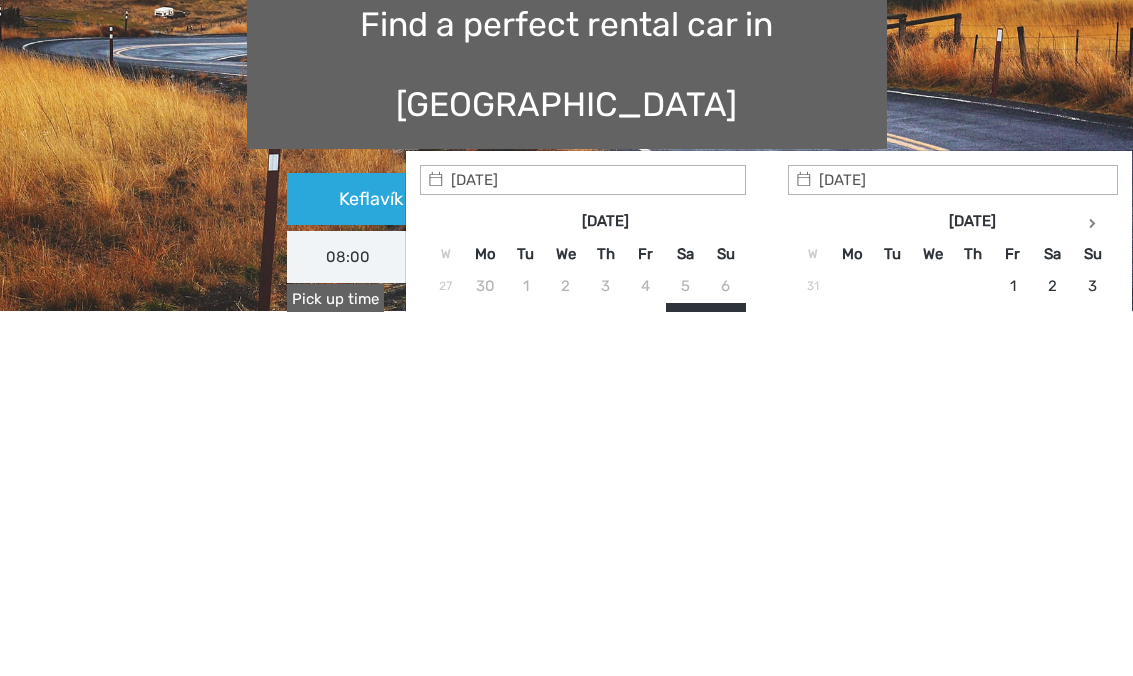 click on "12/07/2025" at bounding box center (583, 545) 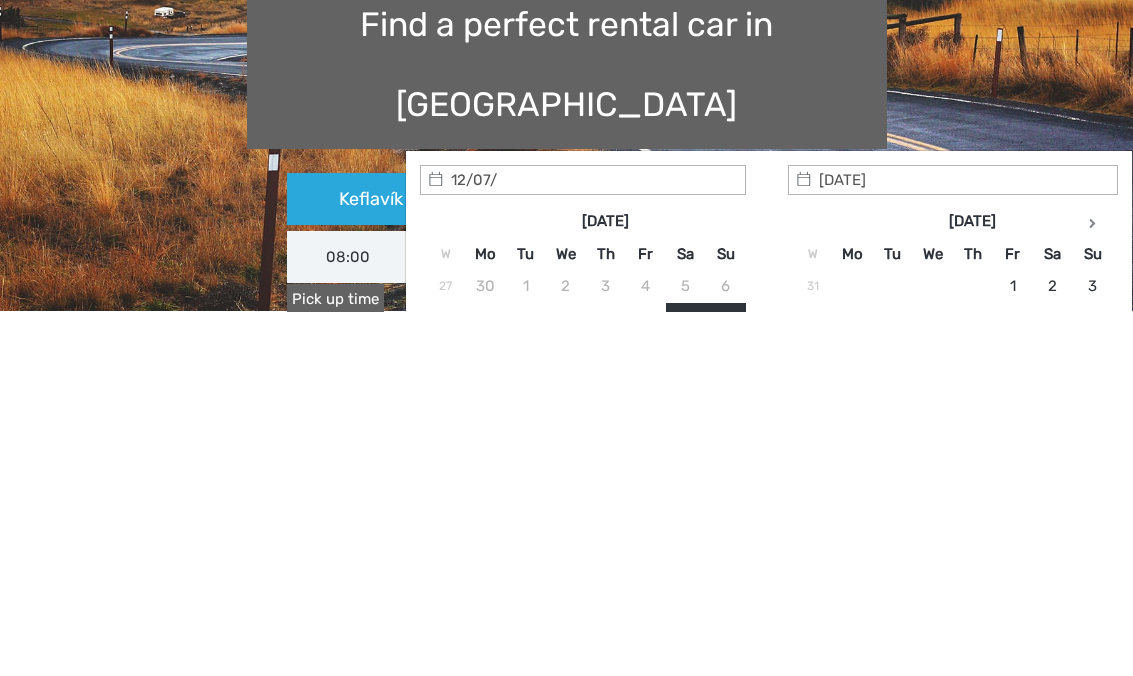 scroll, scrollTop: 365, scrollLeft: 0, axis: vertical 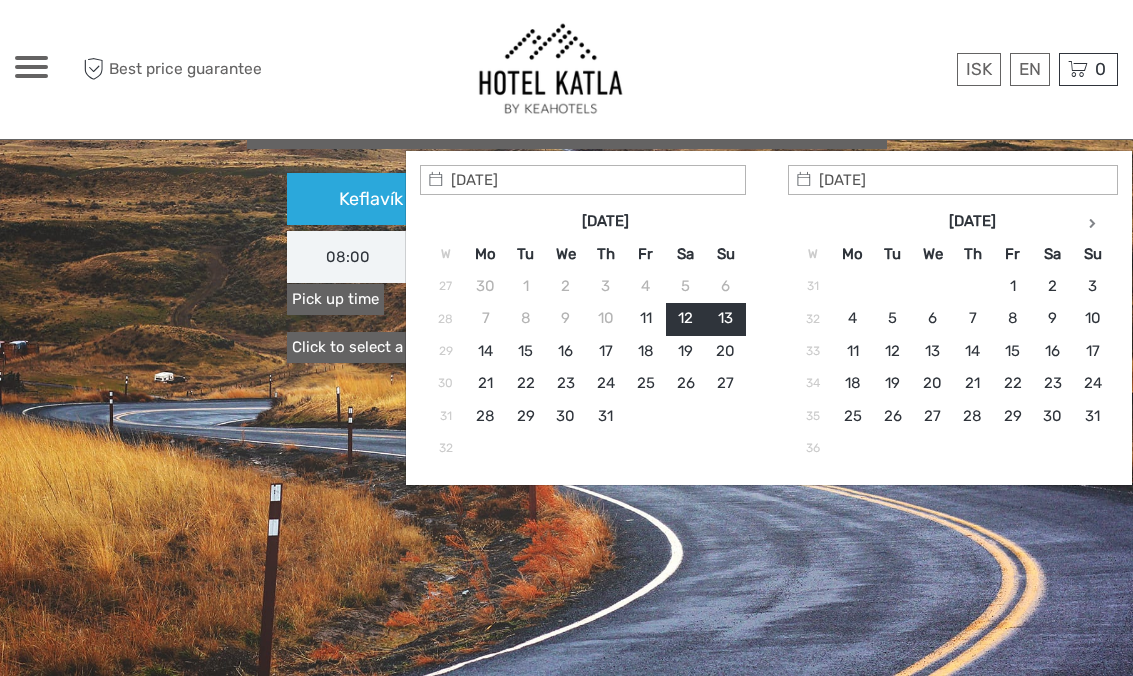 click at bounding box center [1093, 222] 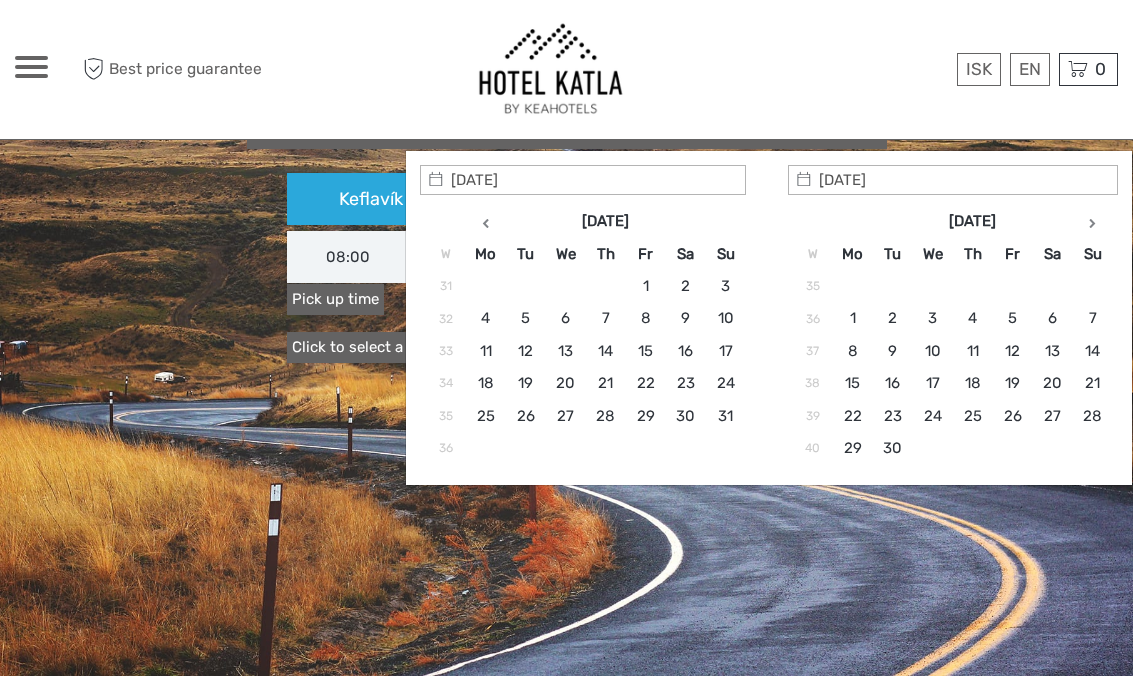 type on "28/09/2025" 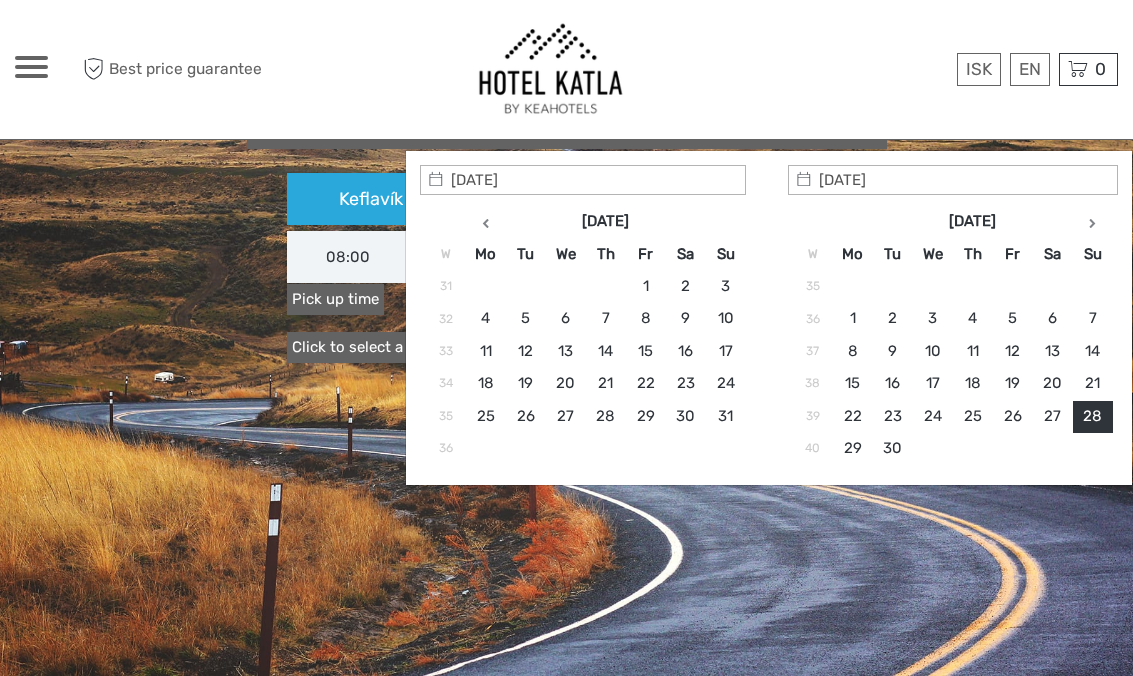 click on "13/07/2025" at bounding box center [953, 180] 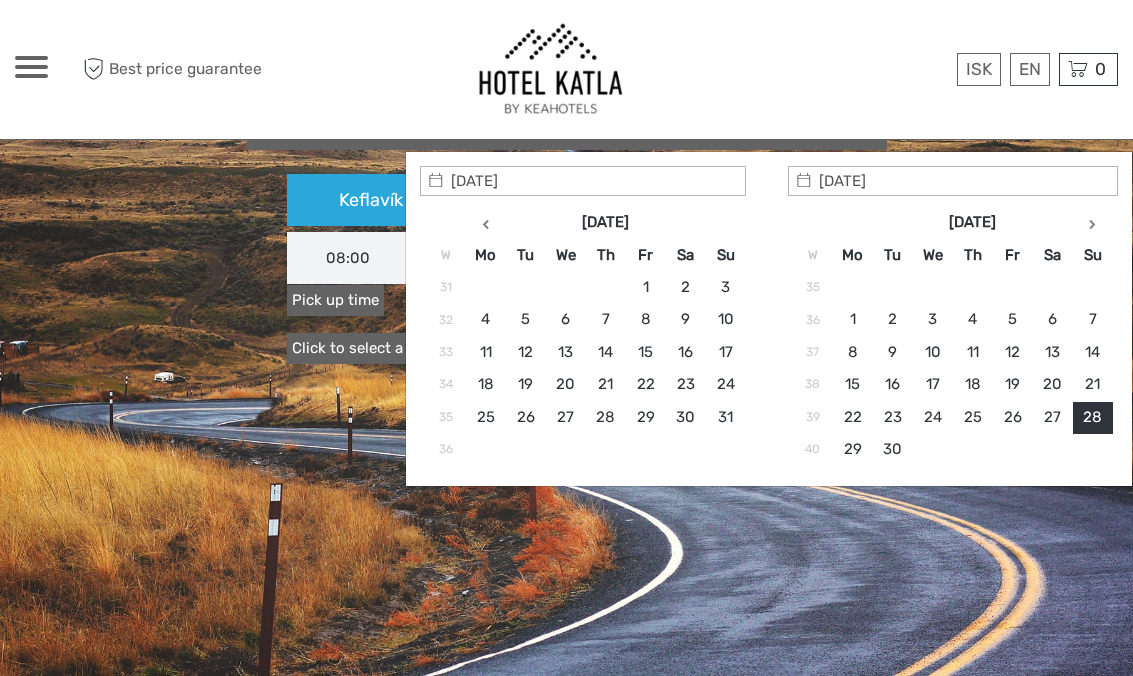 type on "28/09/2025" 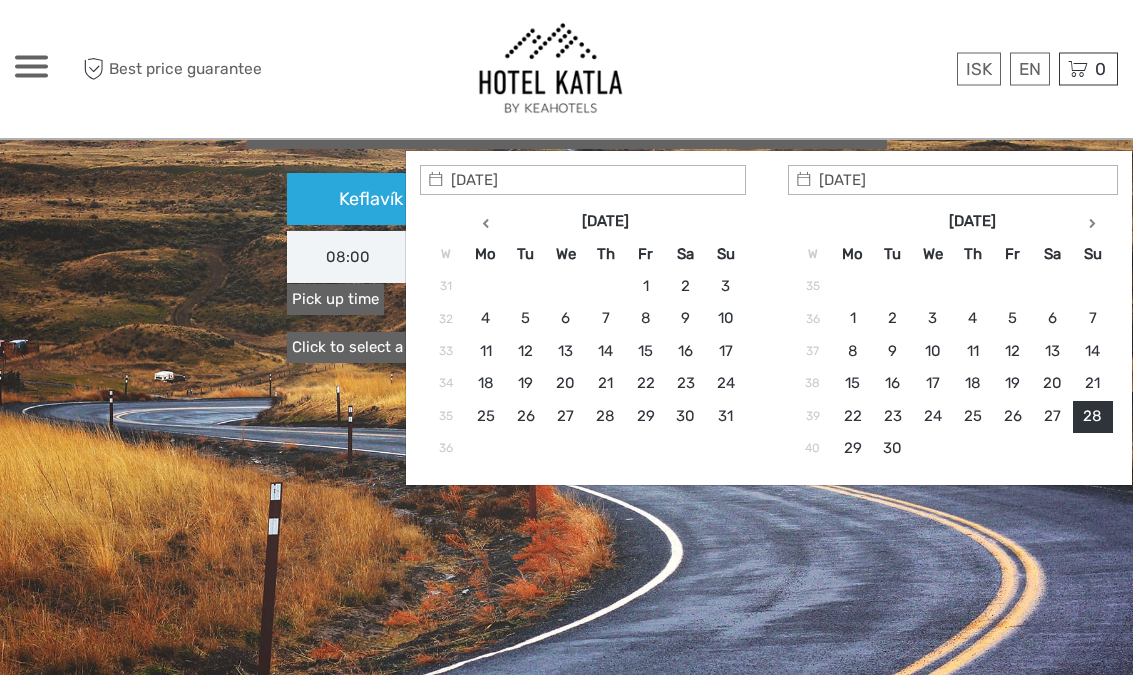 click at bounding box center (1093, 223) 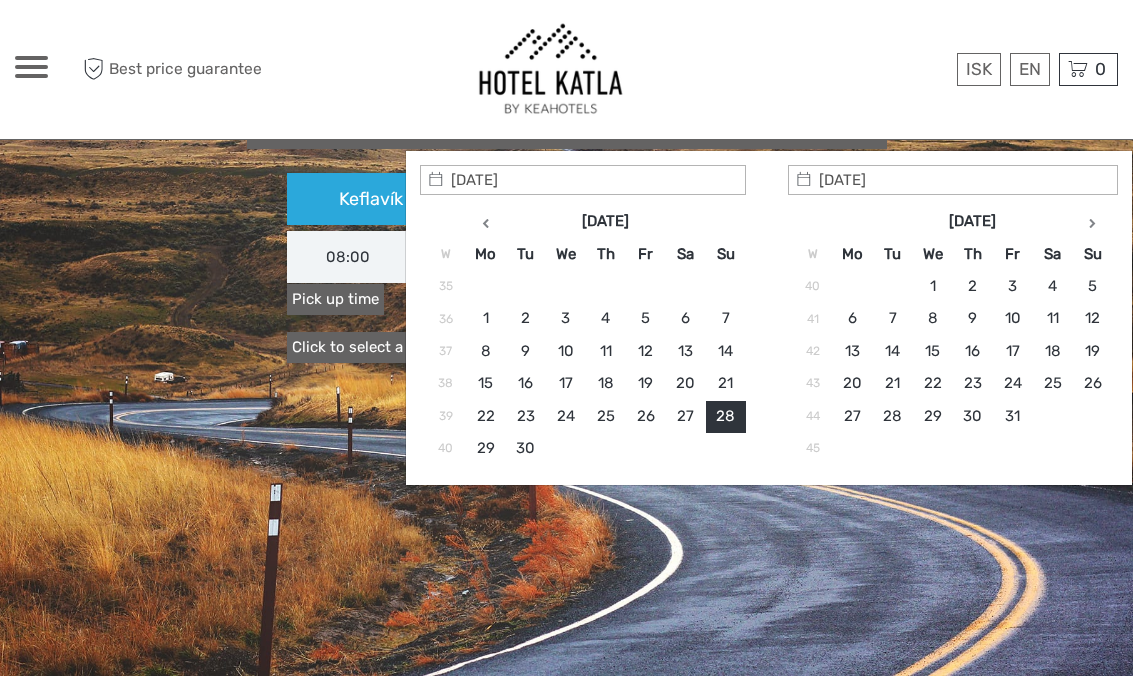 type on "02/10/2025" 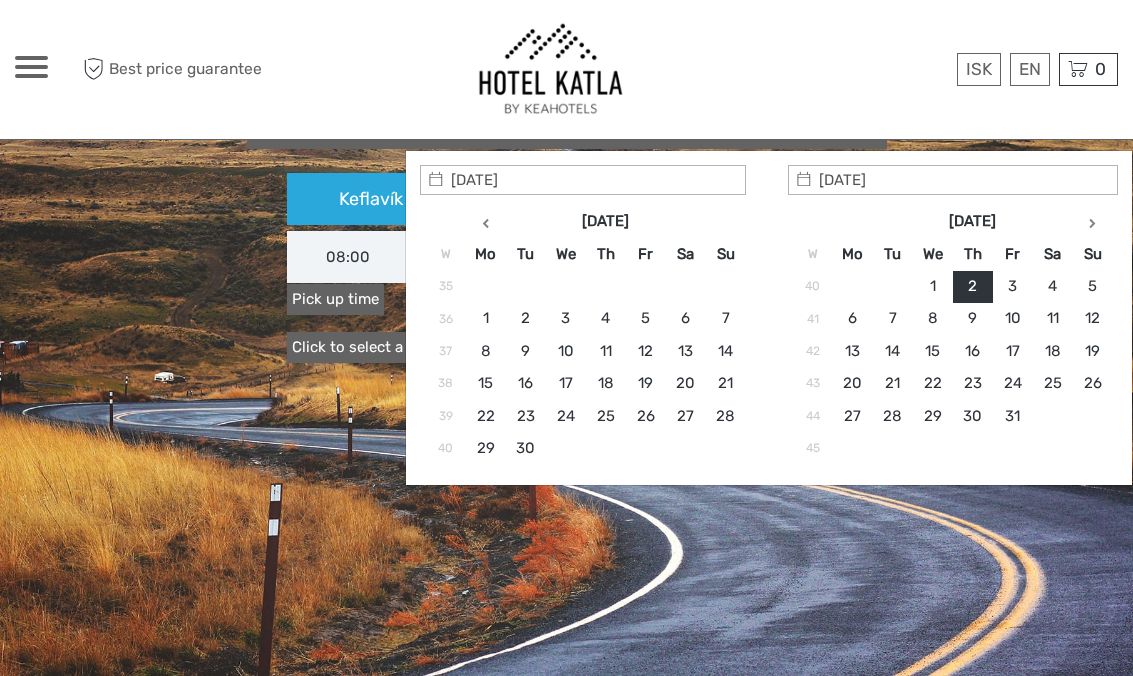 type on "02/10/2025" 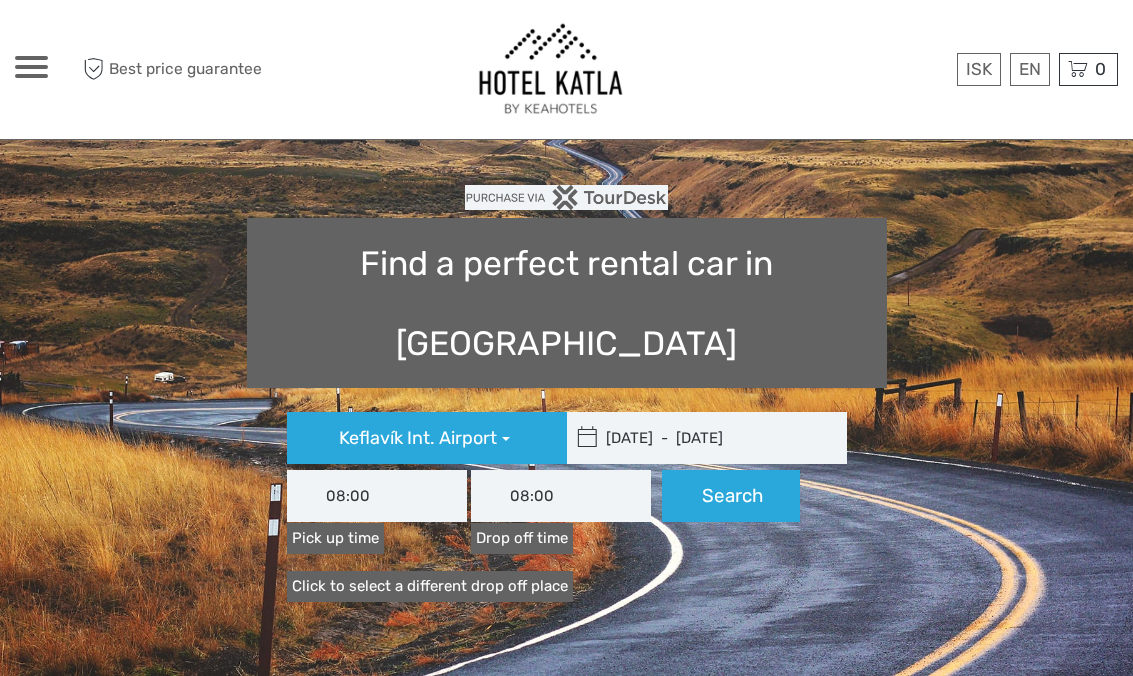 scroll, scrollTop: 96, scrollLeft: 0, axis: vertical 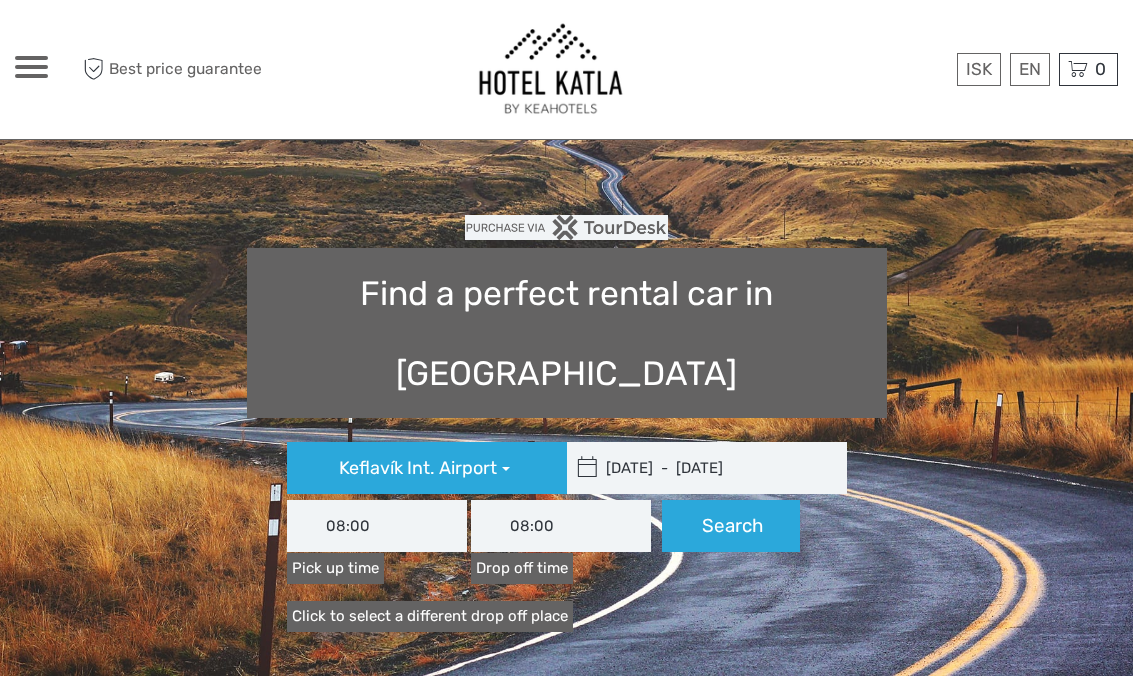 click on "08:00" at bounding box center [377, 526] 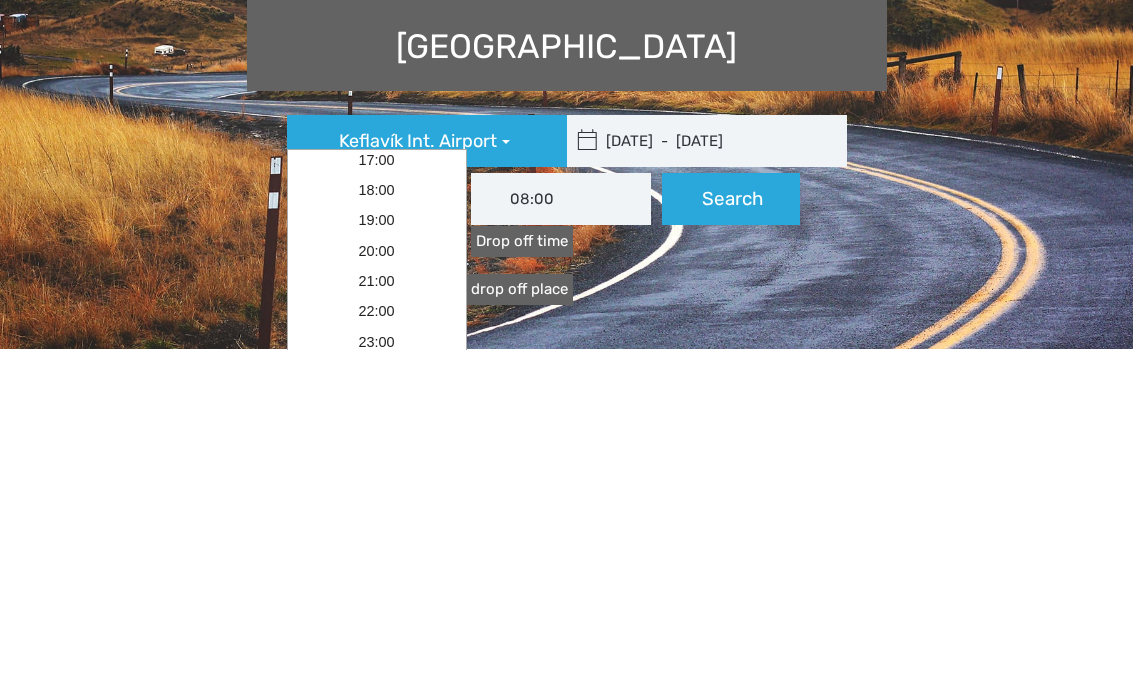 scroll, scrollTop: 310, scrollLeft: 0, axis: vertical 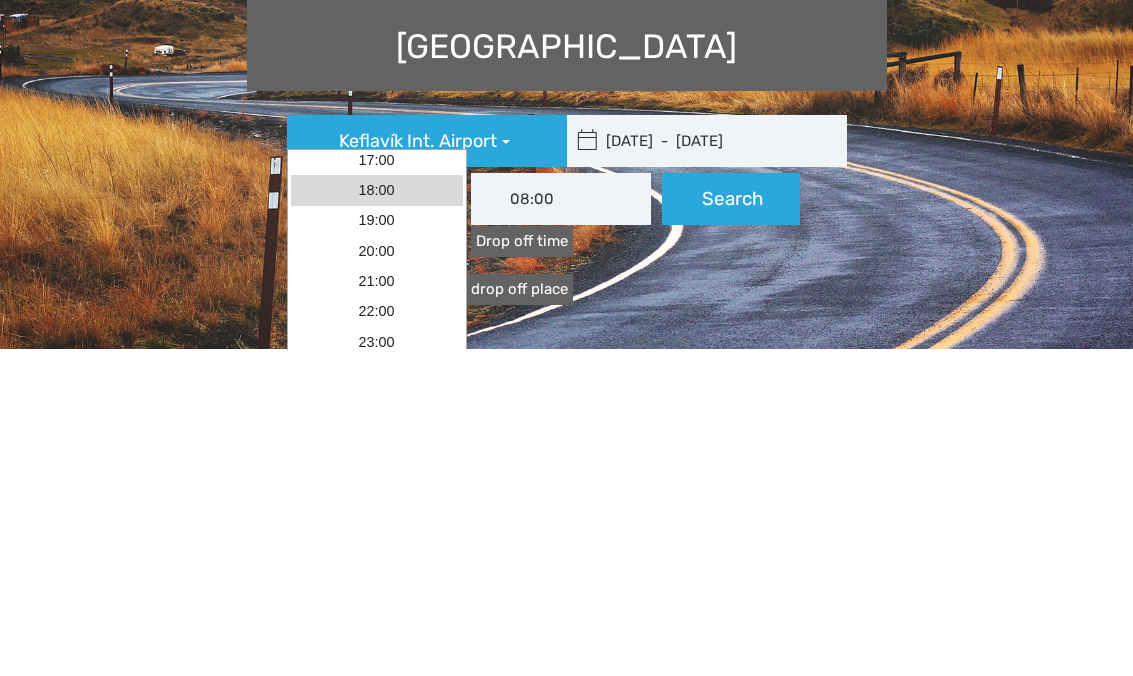 click on "18:00" at bounding box center [377, 517] 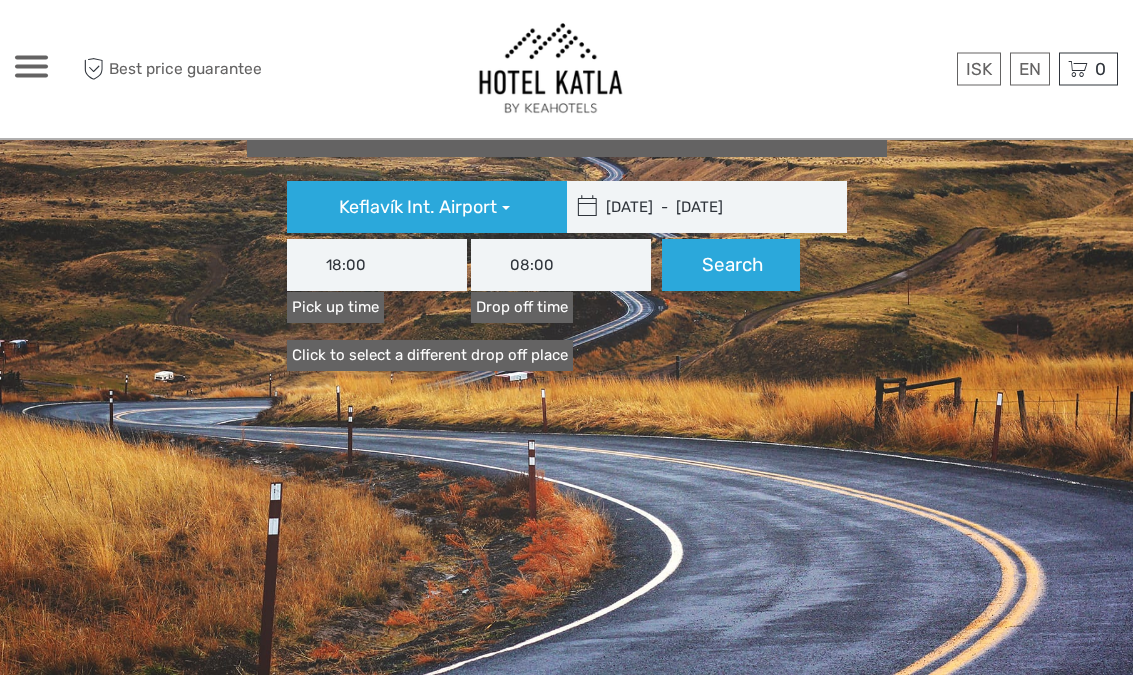 scroll, scrollTop: 236, scrollLeft: 0, axis: vertical 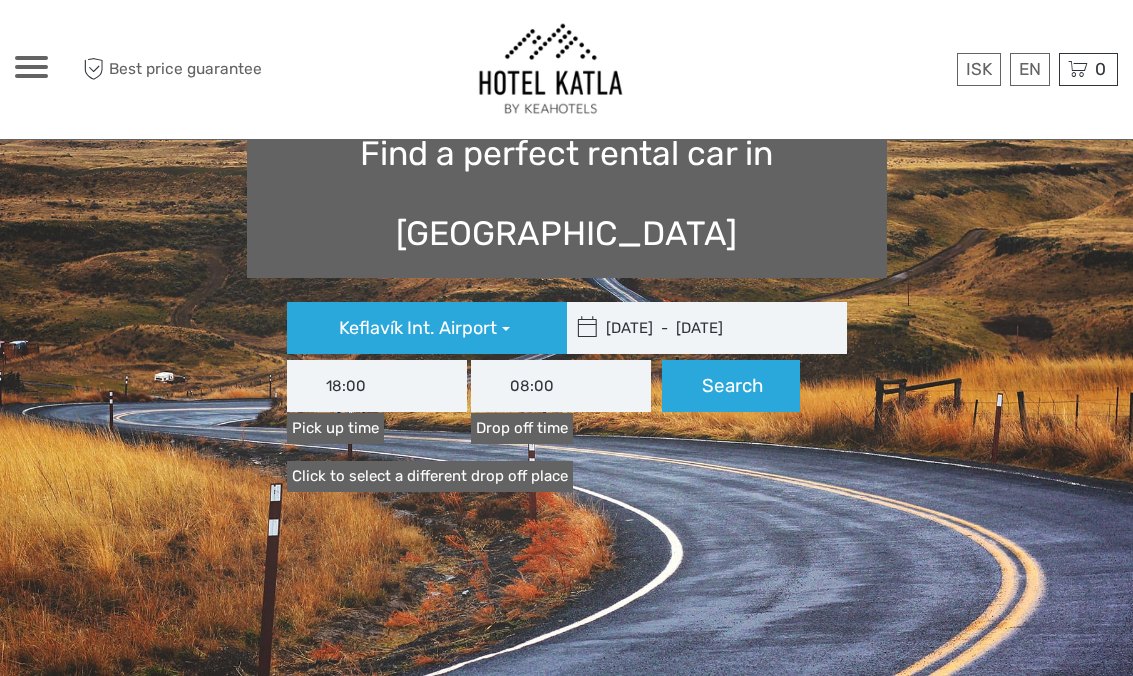click on "08:00" at bounding box center [561, 386] 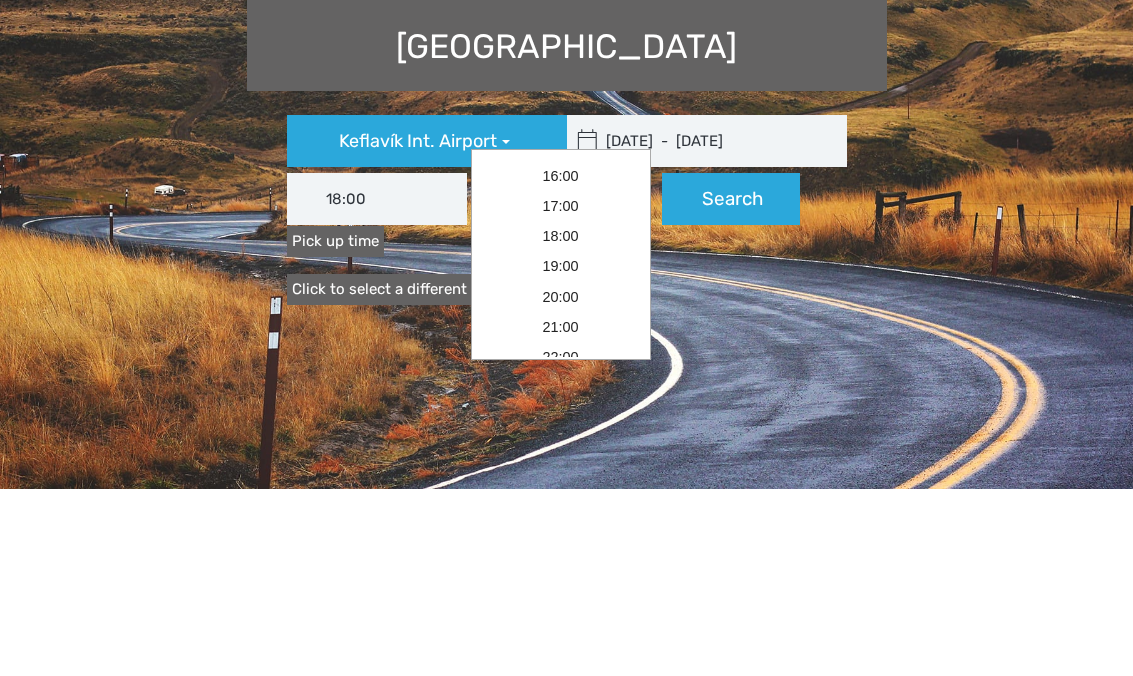 scroll, scrollTop: 262, scrollLeft: 0, axis: vertical 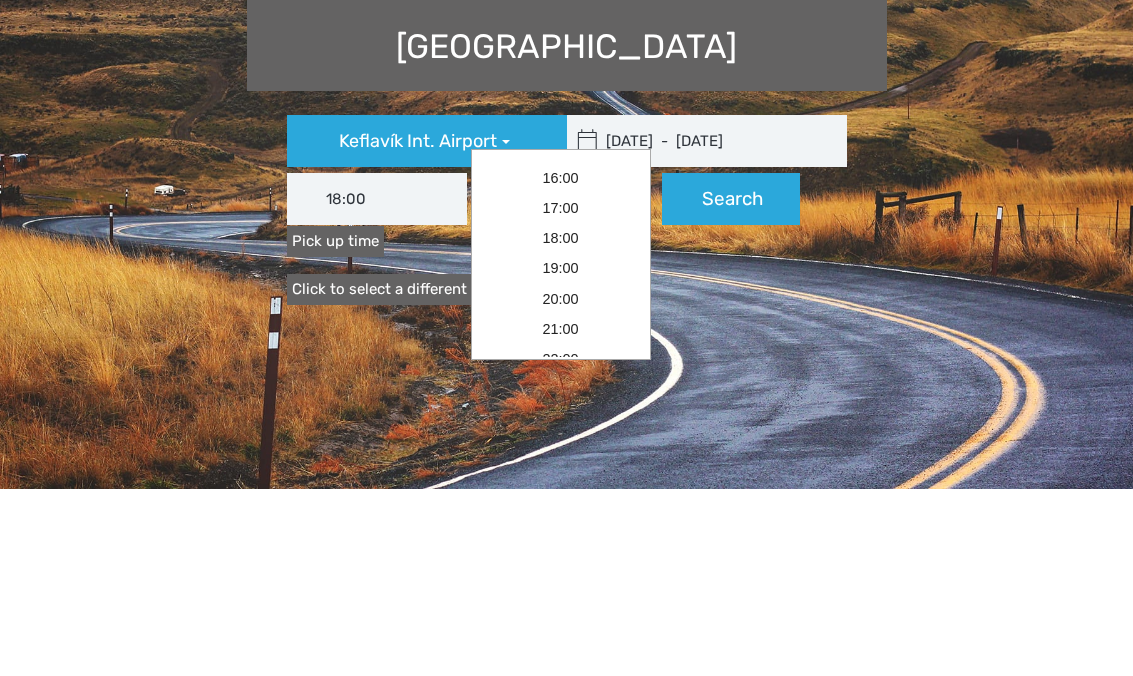 click on "16:00" at bounding box center [561, 365] 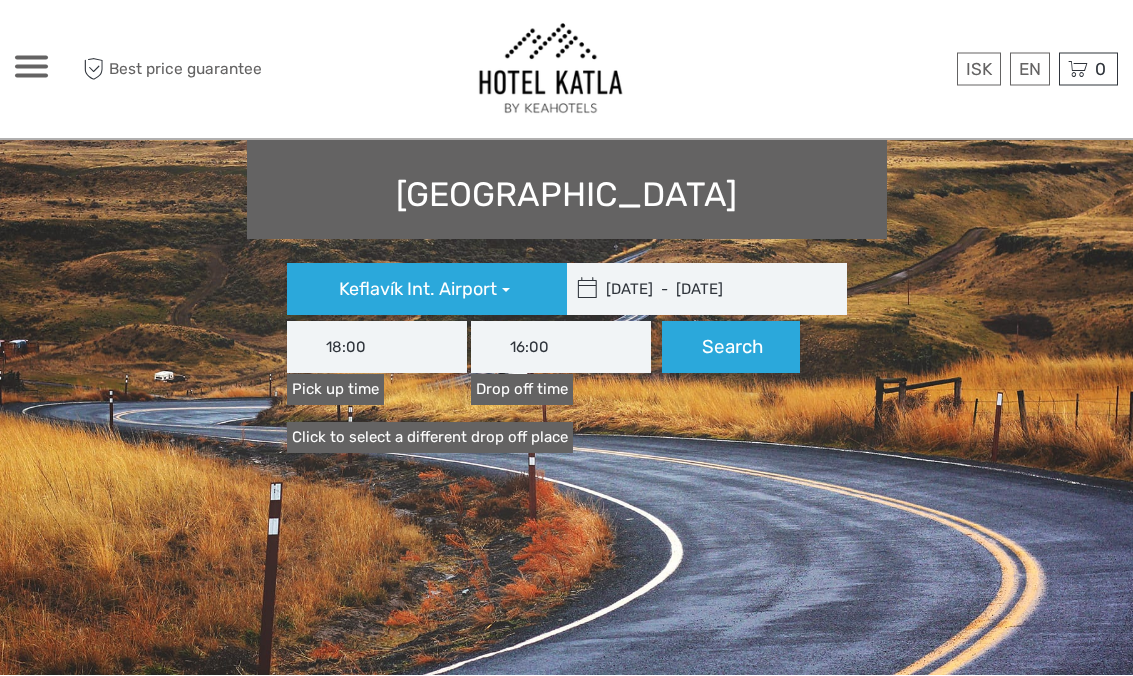 scroll, scrollTop: 188, scrollLeft: 0, axis: vertical 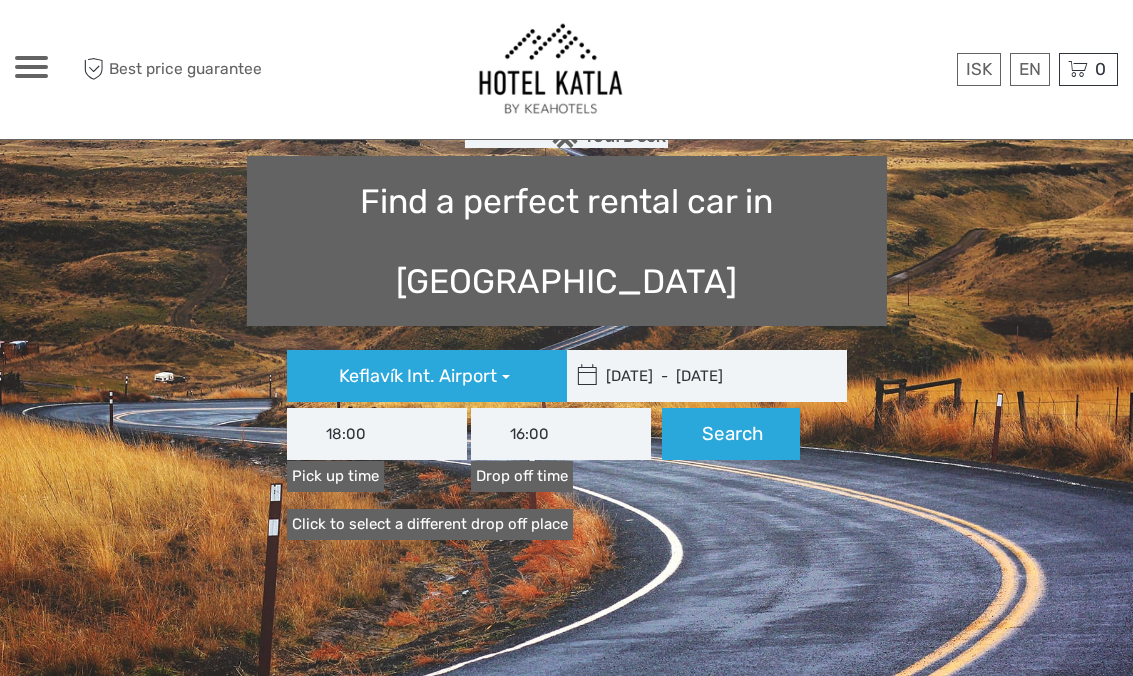 click on "Search" at bounding box center [731, 434] 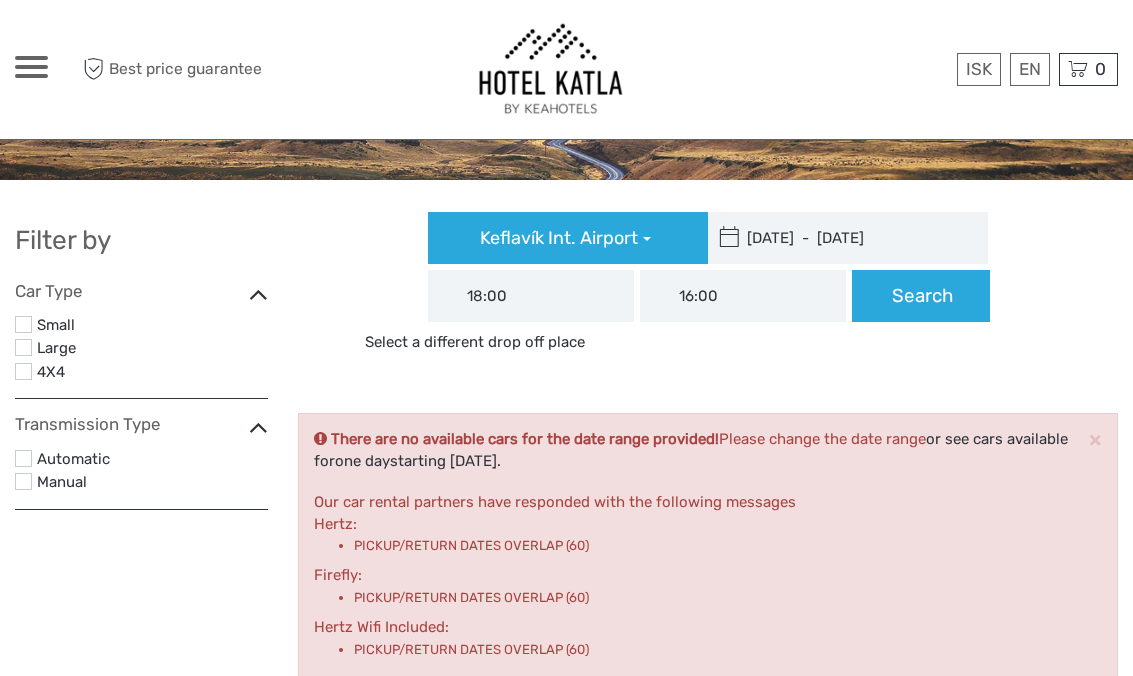 scroll, scrollTop: 7, scrollLeft: 0, axis: vertical 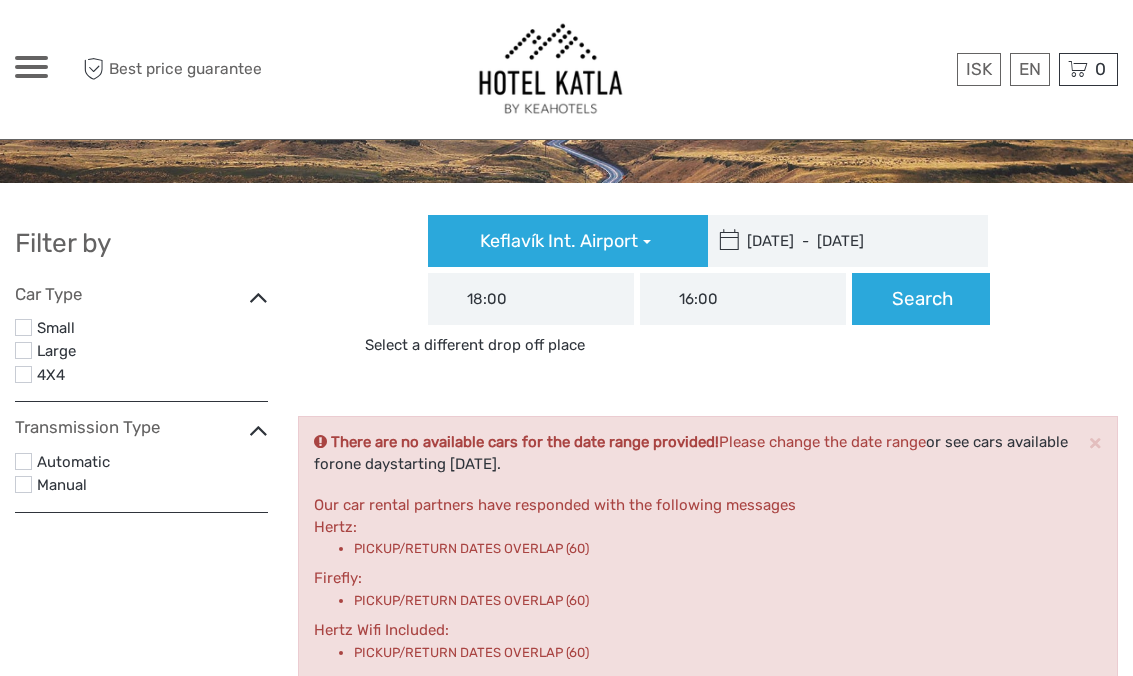 click on "02/10/2025  -  02/10/2025" at bounding box center (843, 241) 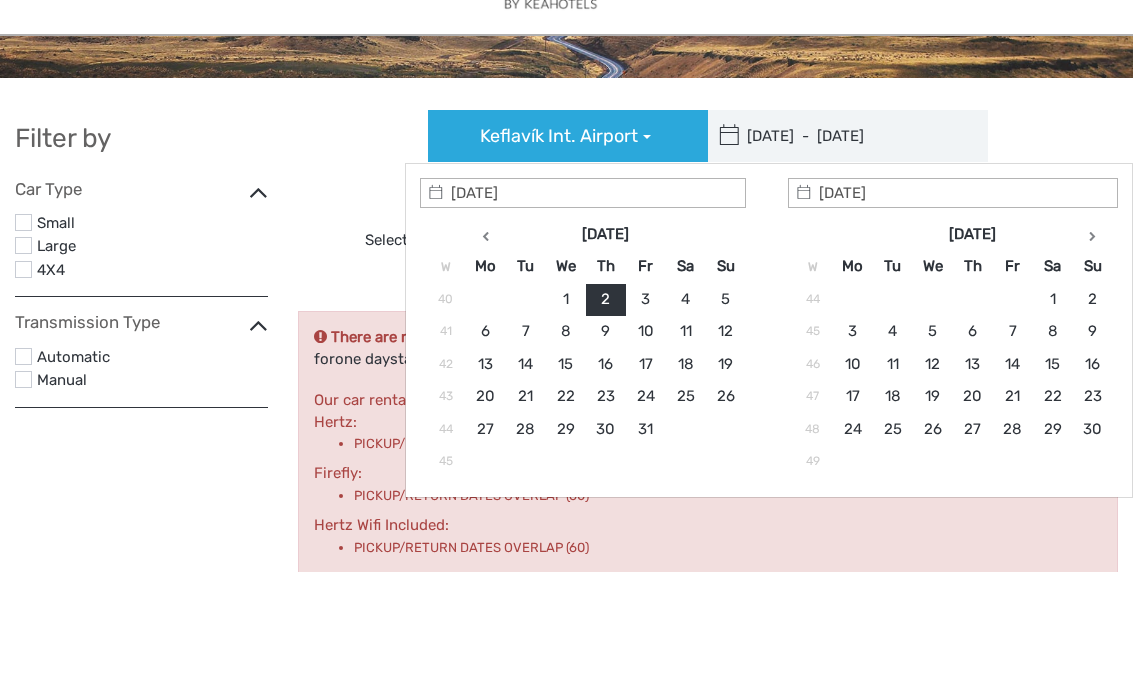 click on "02/10/2025" at bounding box center (583, 298) 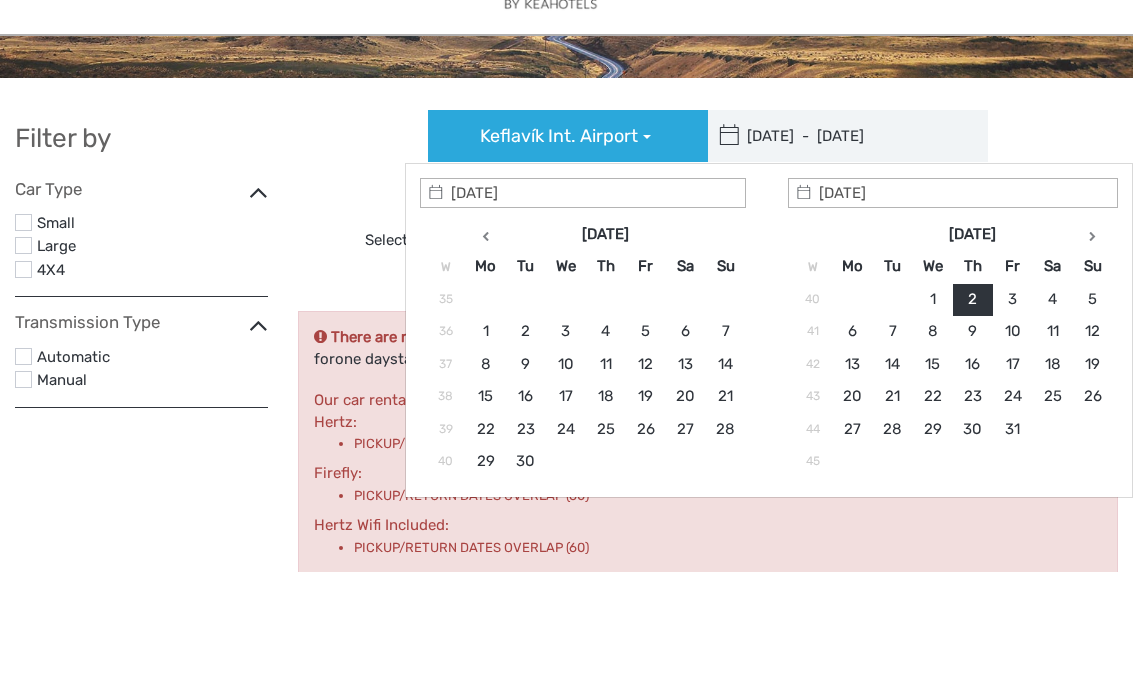 scroll, scrollTop: 112, scrollLeft: 0, axis: vertical 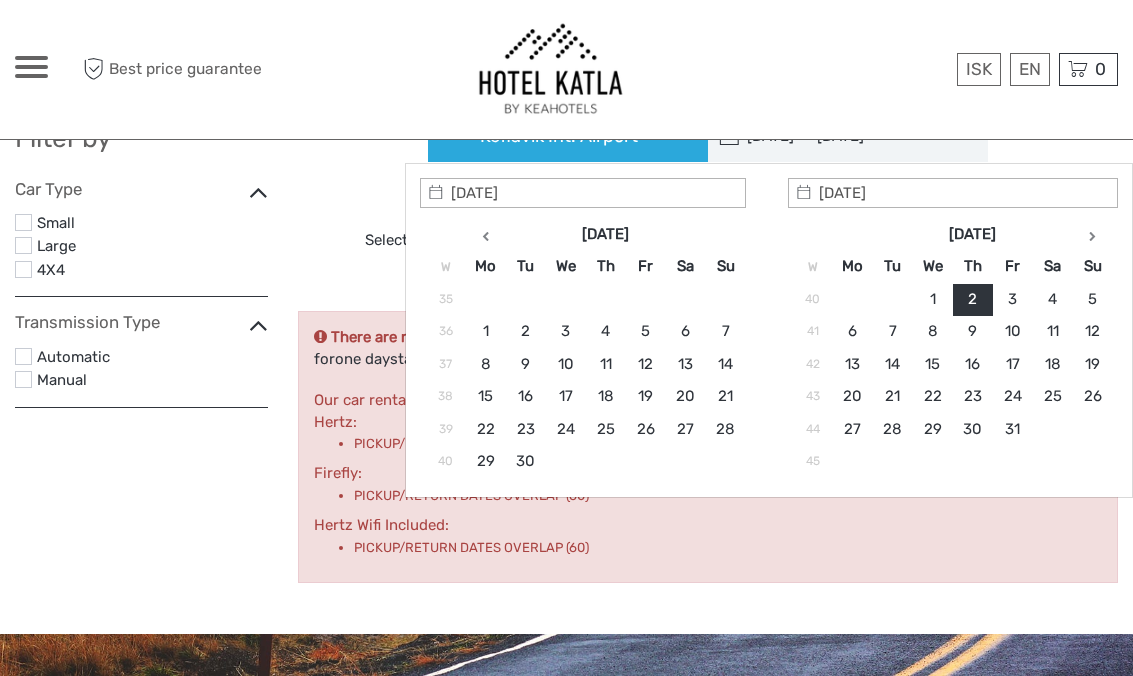 click at bounding box center (486, 235) 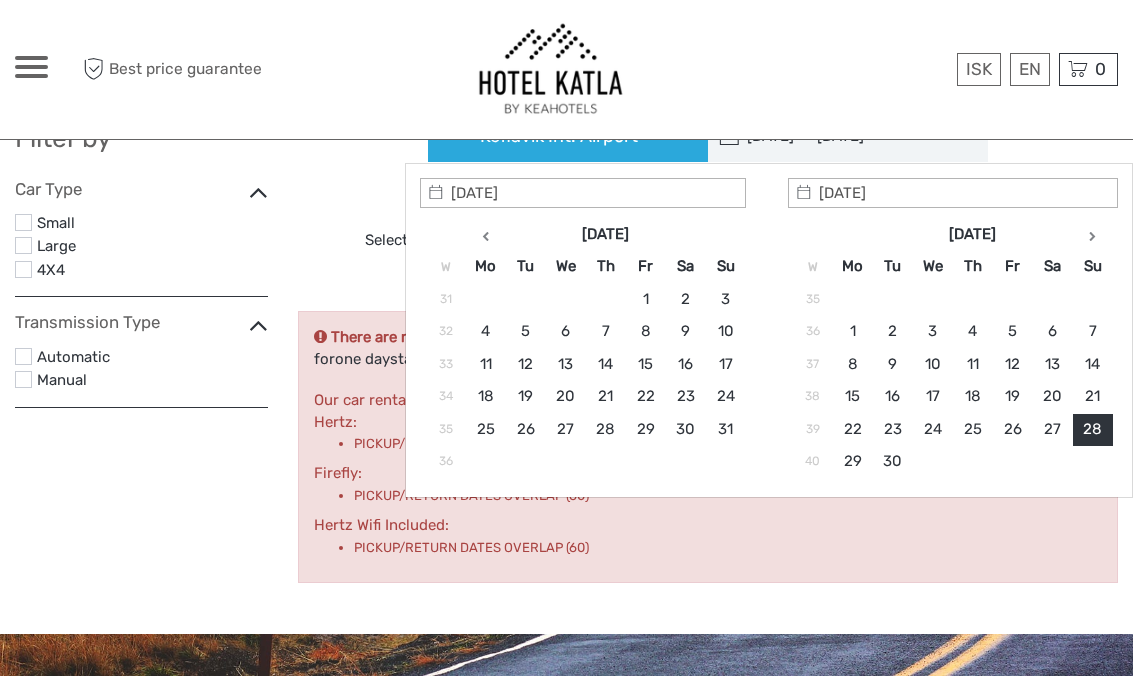 click on "Sep 2025 W Mo Tu We Th Fr Sa Su 35 25 26 27 28 29 30 31 36 1 2 3 4 5 6 7 37 8 9 10 11 12 13 14 38 15 16 17 18 19 20 21 39 22 23 24 25 26 27 28 40 29 30 1 2 3 4 5" at bounding box center [953, 348] 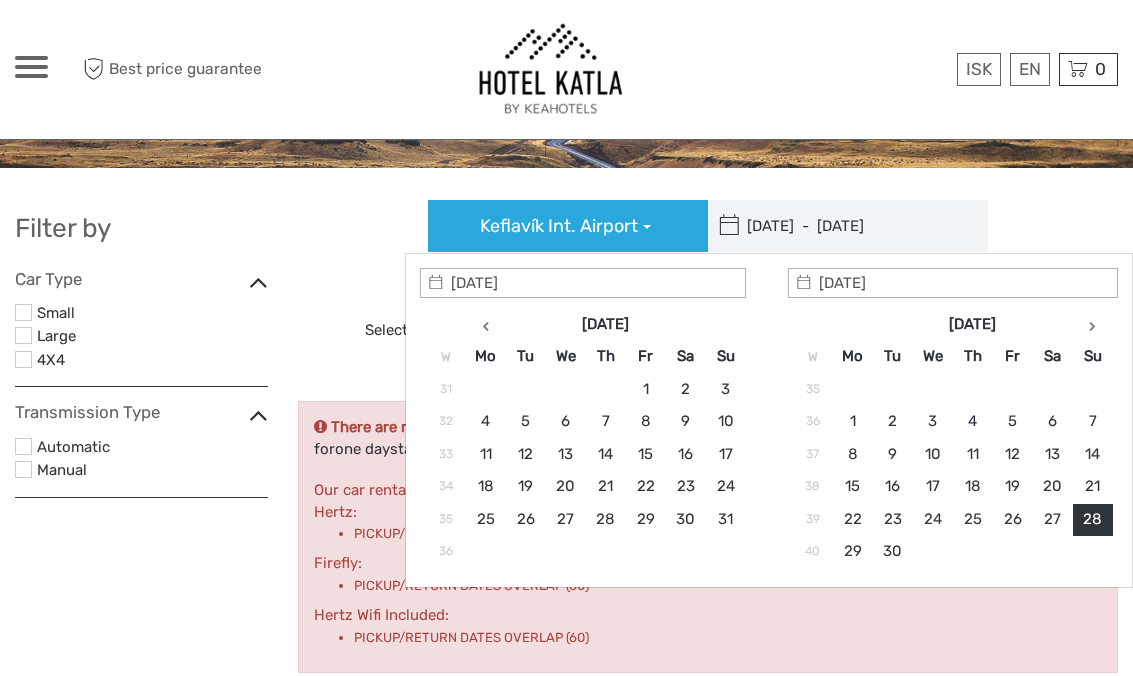scroll, scrollTop: 21, scrollLeft: 0, axis: vertical 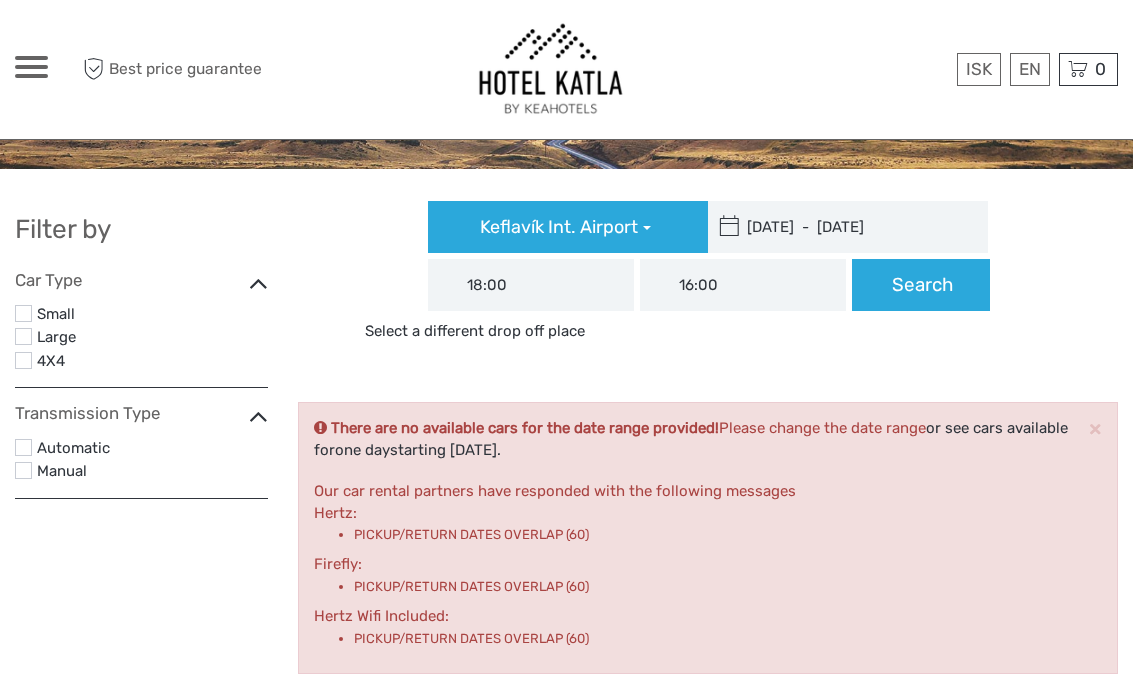 click on "02/10/2025  -  02/10/2025" at bounding box center [843, 227] 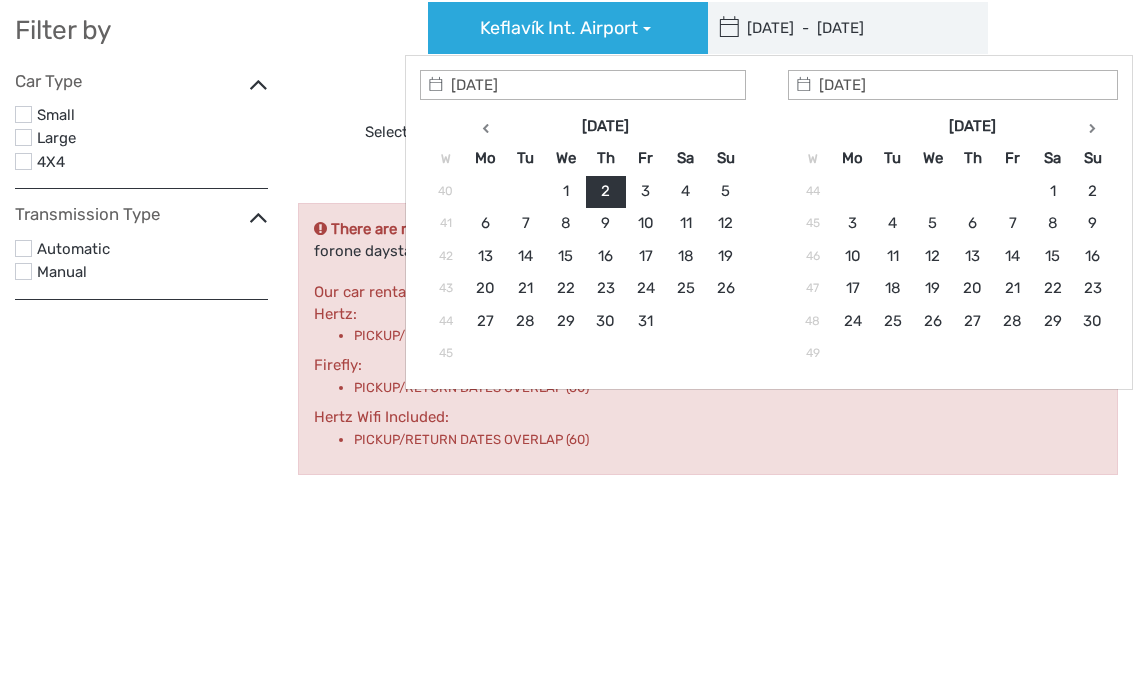 click on "02/10/2025" at bounding box center [583, 284] 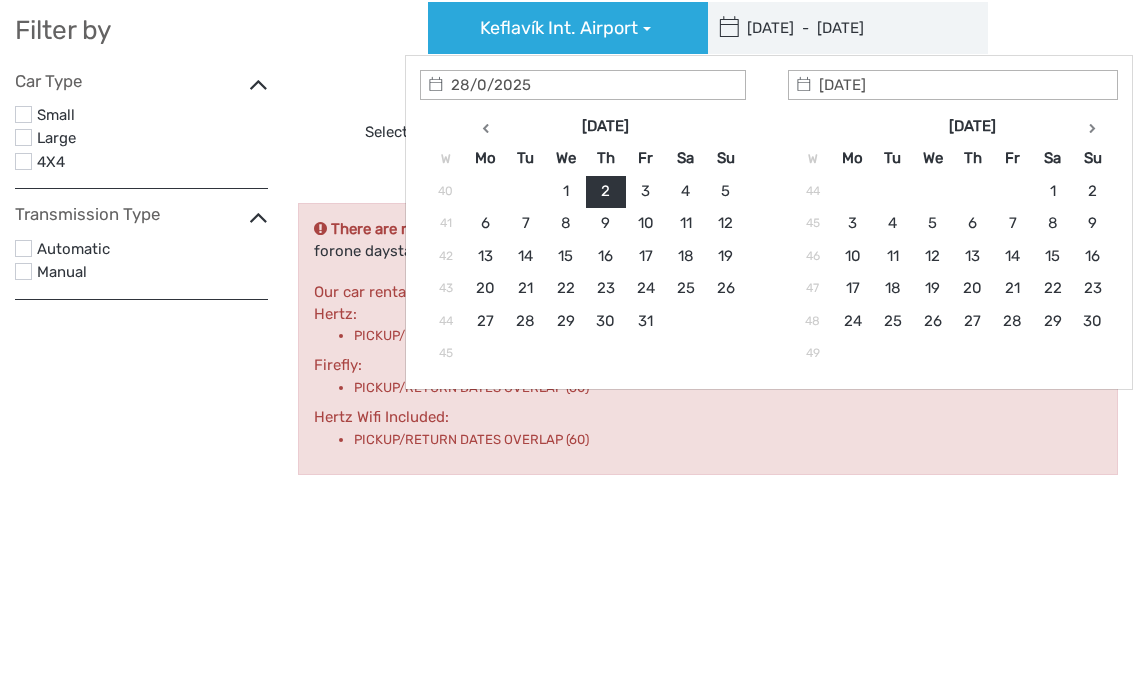 type on "28/09/2025" 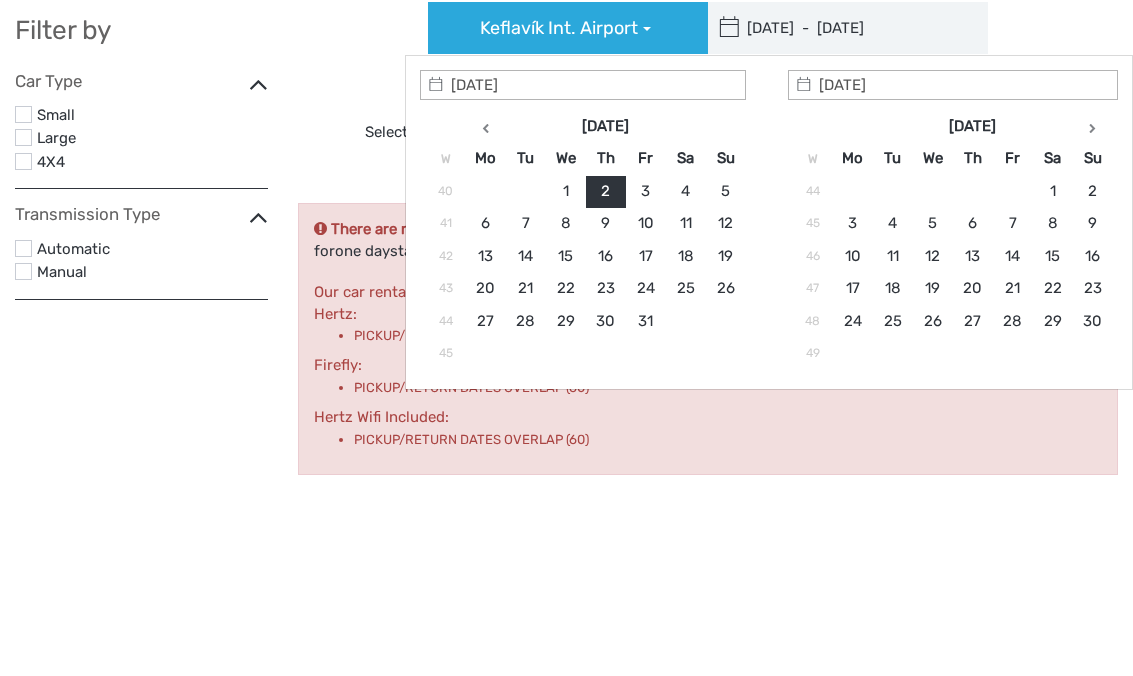 scroll, scrollTop: 220, scrollLeft: 0, axis: vertical 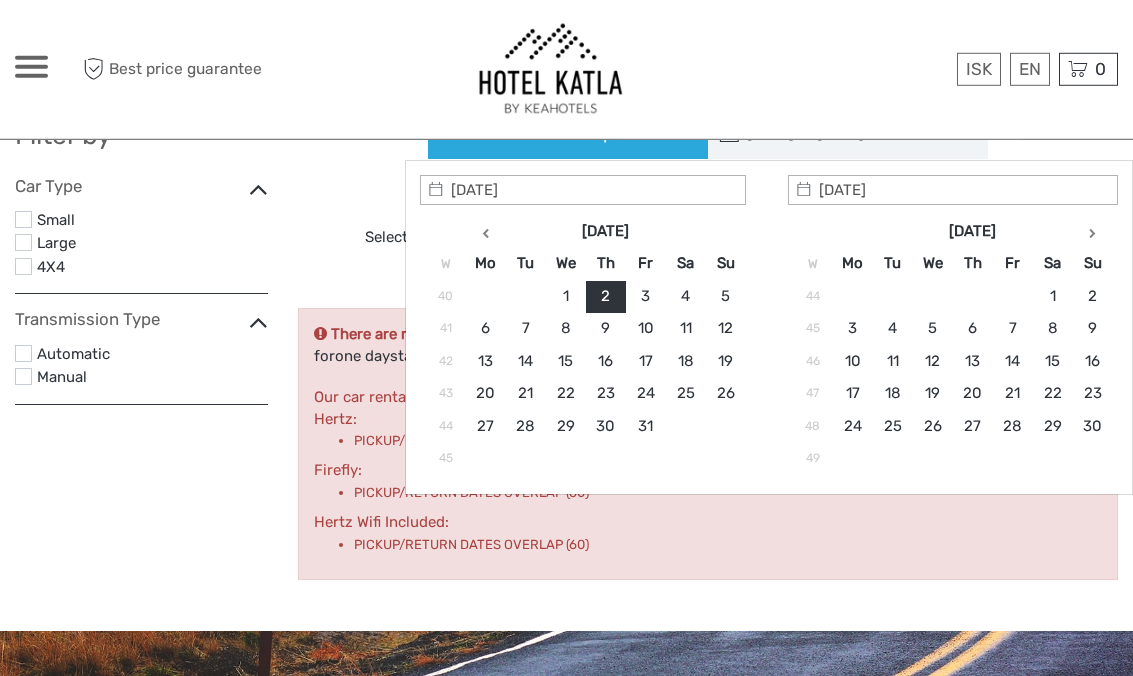 type on "28/09/2025  -  02/10/2025" 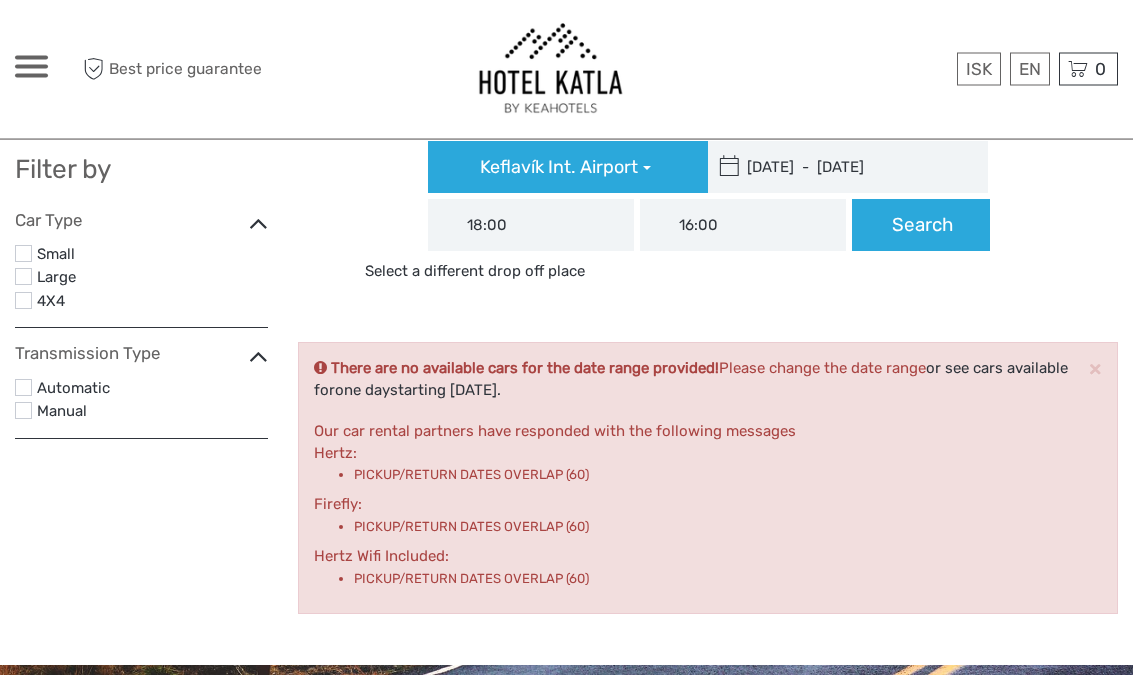 scroll, scrollTop: 0, scrollLeft: 0, axis: both 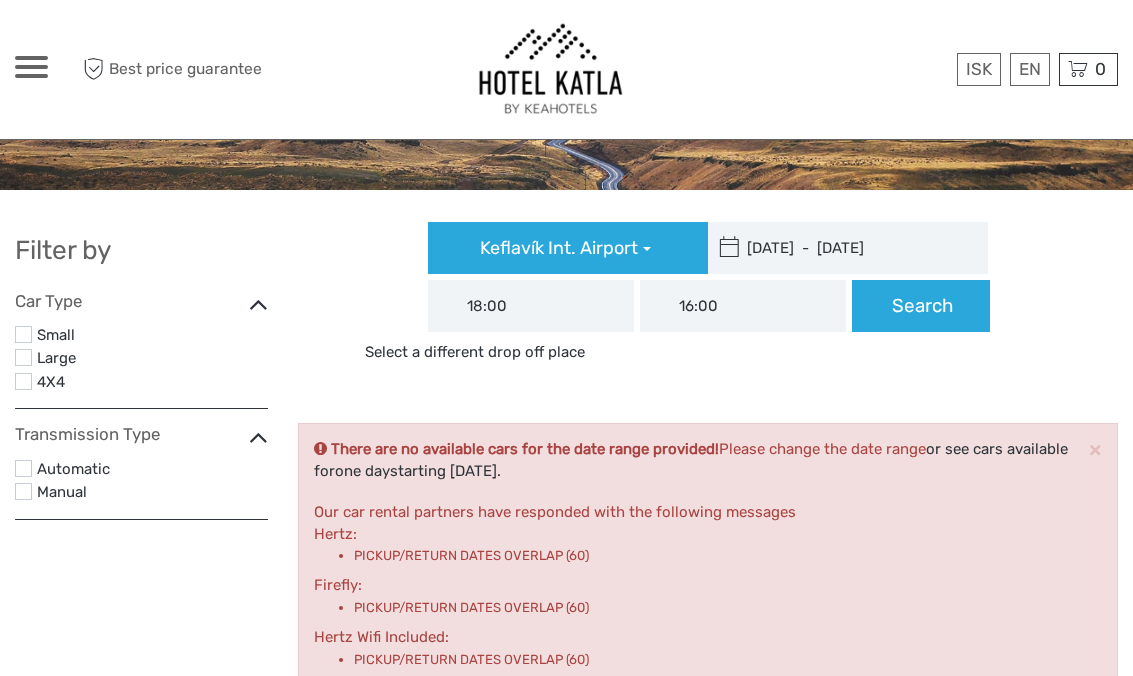 click on "Search" at bounding box center (921, 306) 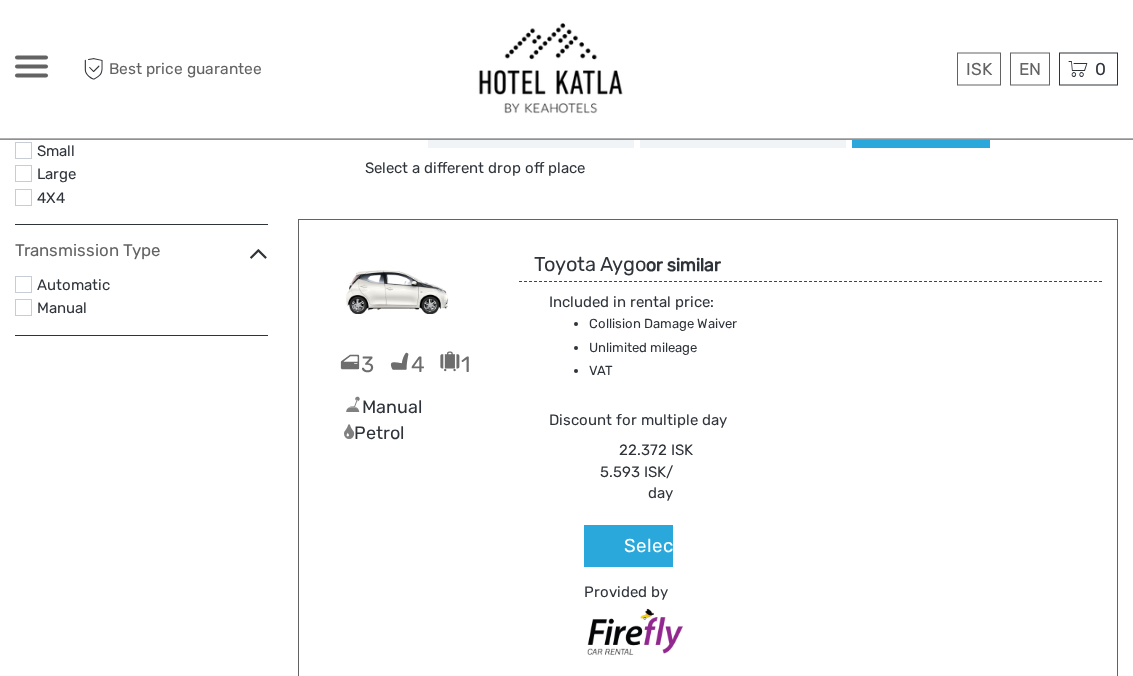 scroll, scrollTop: 184, scrollLeft: 0, axis: vertical 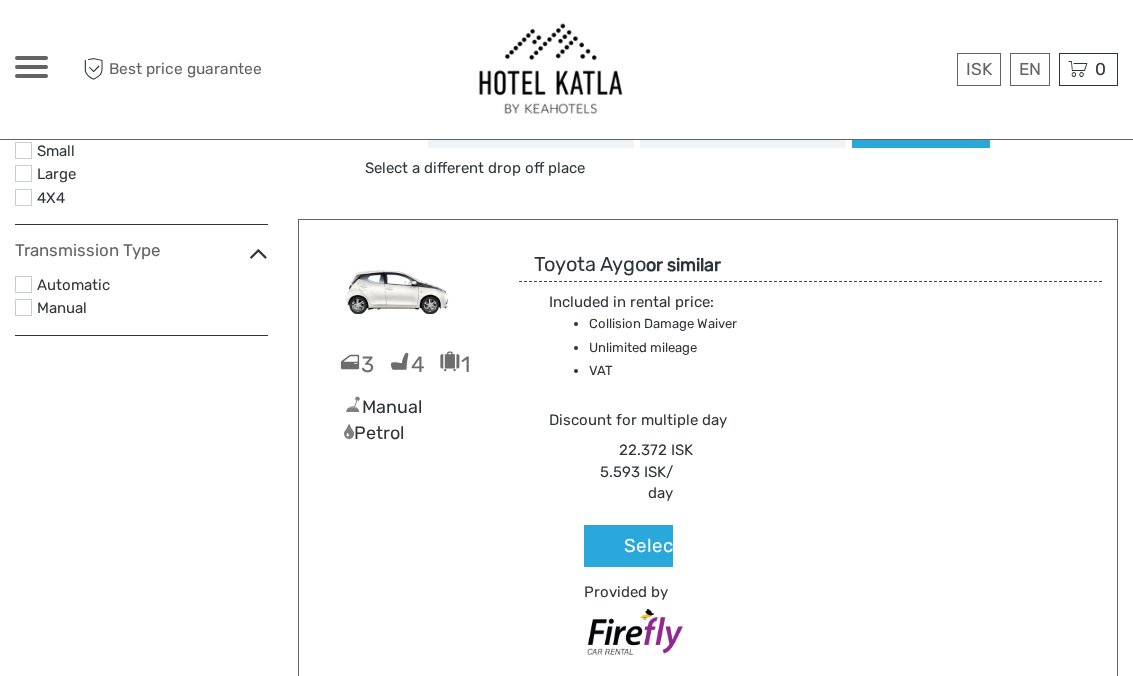 click on "€" at bounding box center [0, 0] 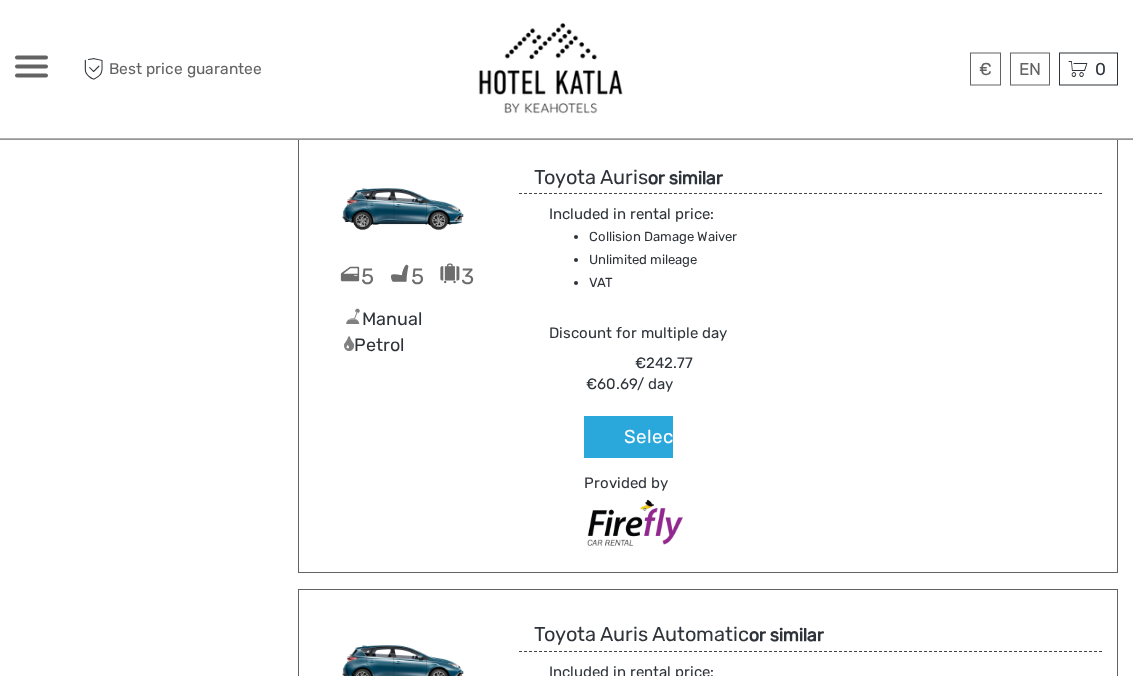scroll, scrollTop: 2475, scrollLeft: 0, axis: vertical 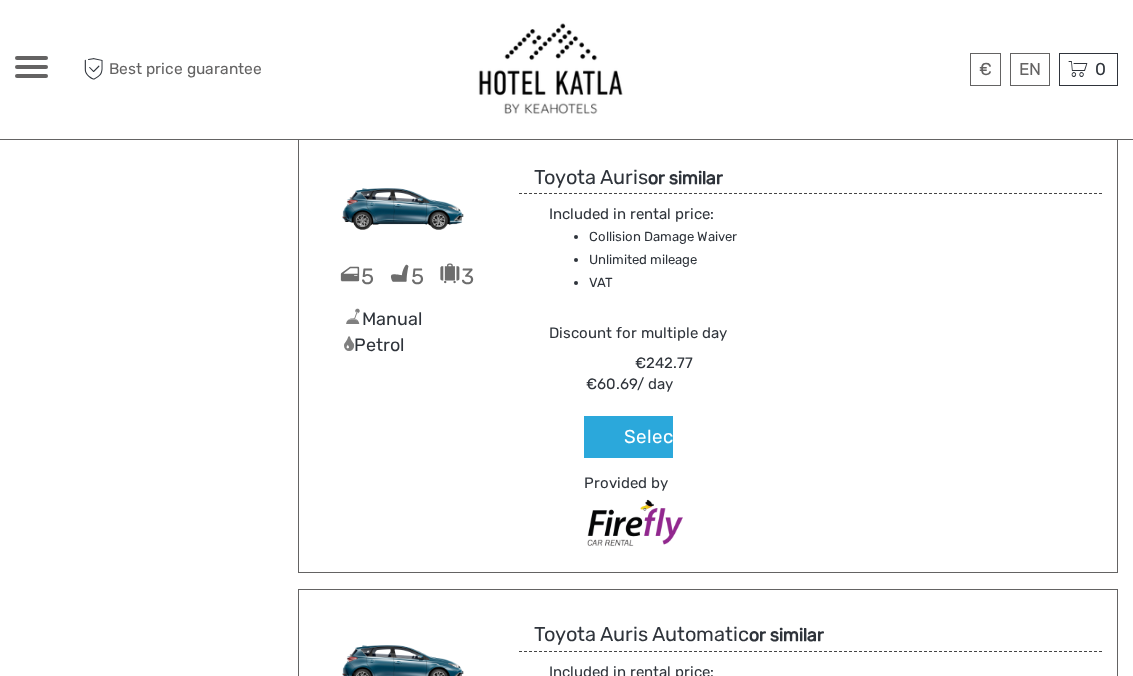 click on "Select" at bounding box center [628, 437] 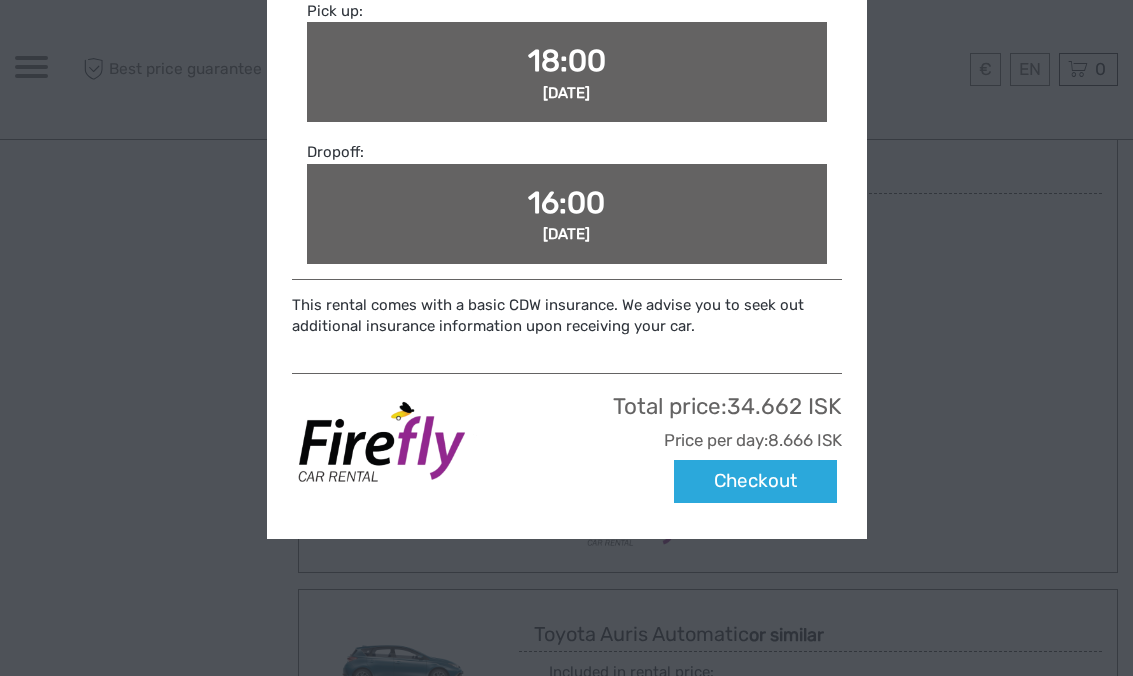 scroll, scrollTop: 369, scrollLeft: 0, axis: vertical 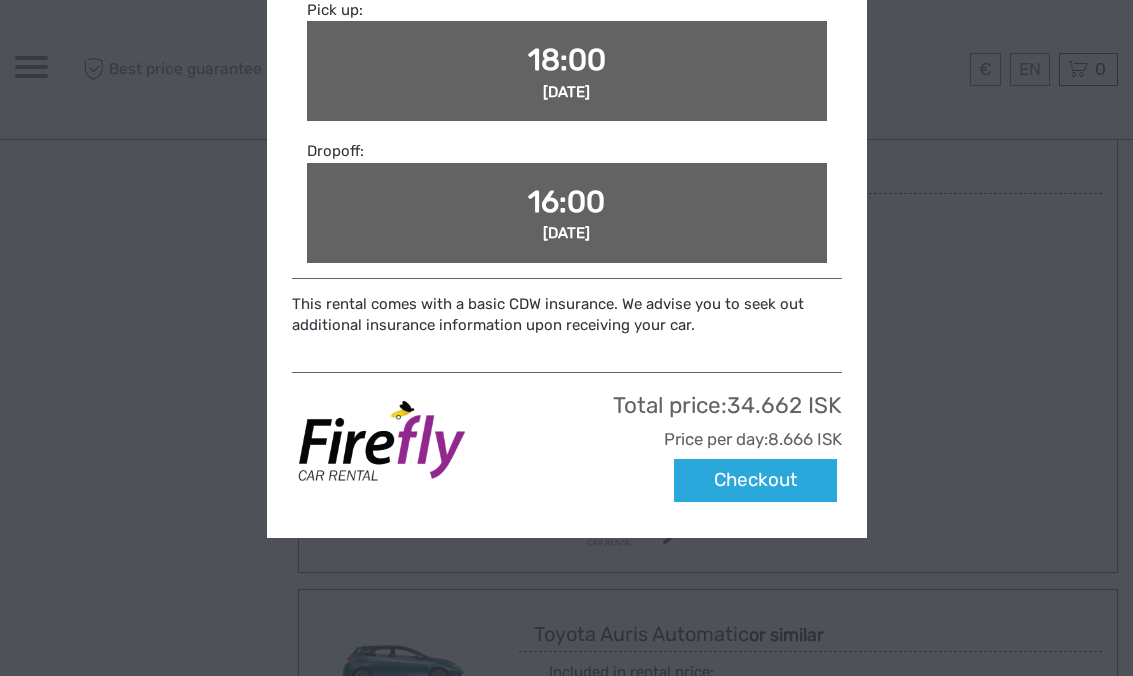 click on "Checkout" at bounding box center [755, 480] 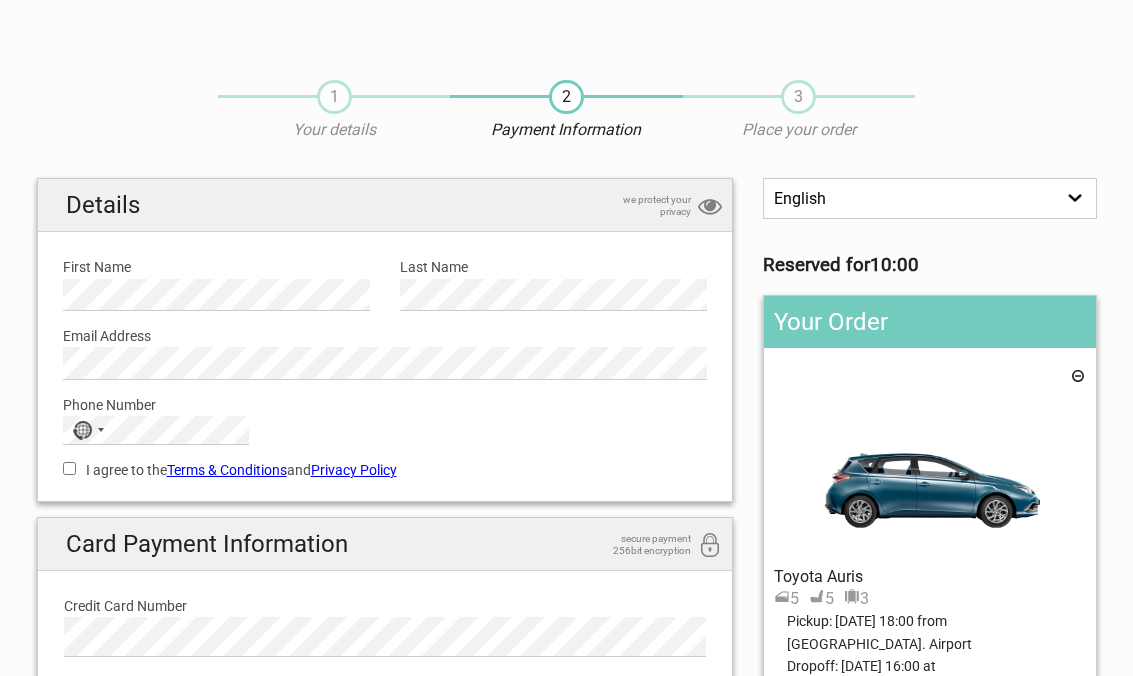 scroll, scrollTop: 0, scrollLeft: 0, axis: both 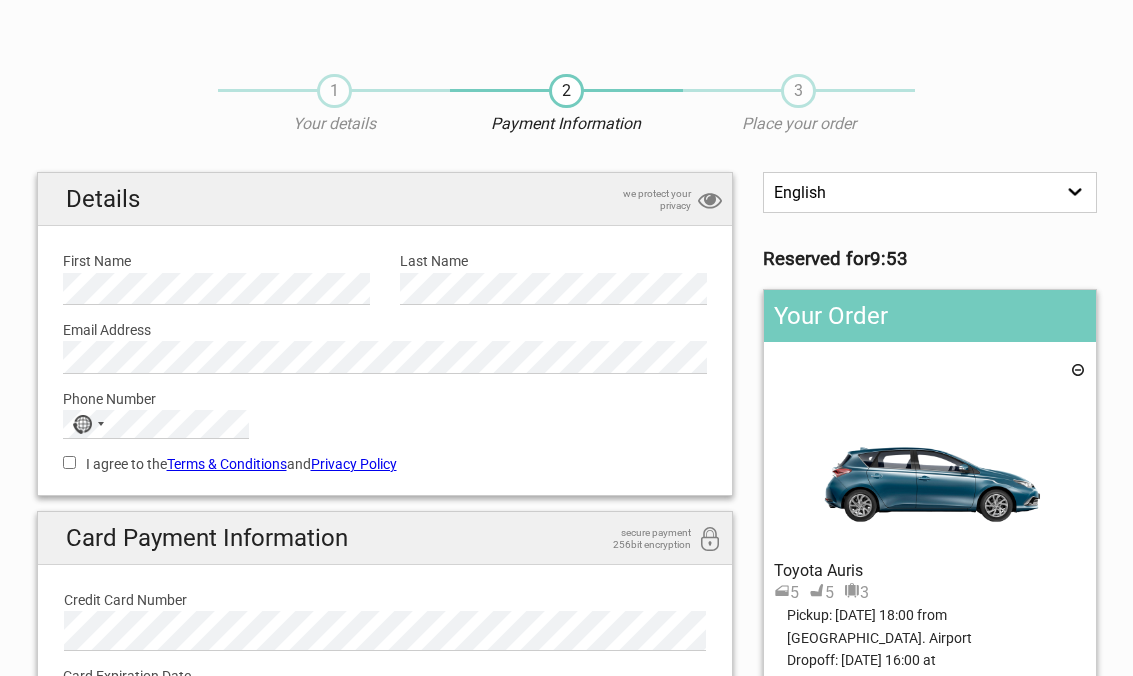 click at bounding box center [1078, 373] 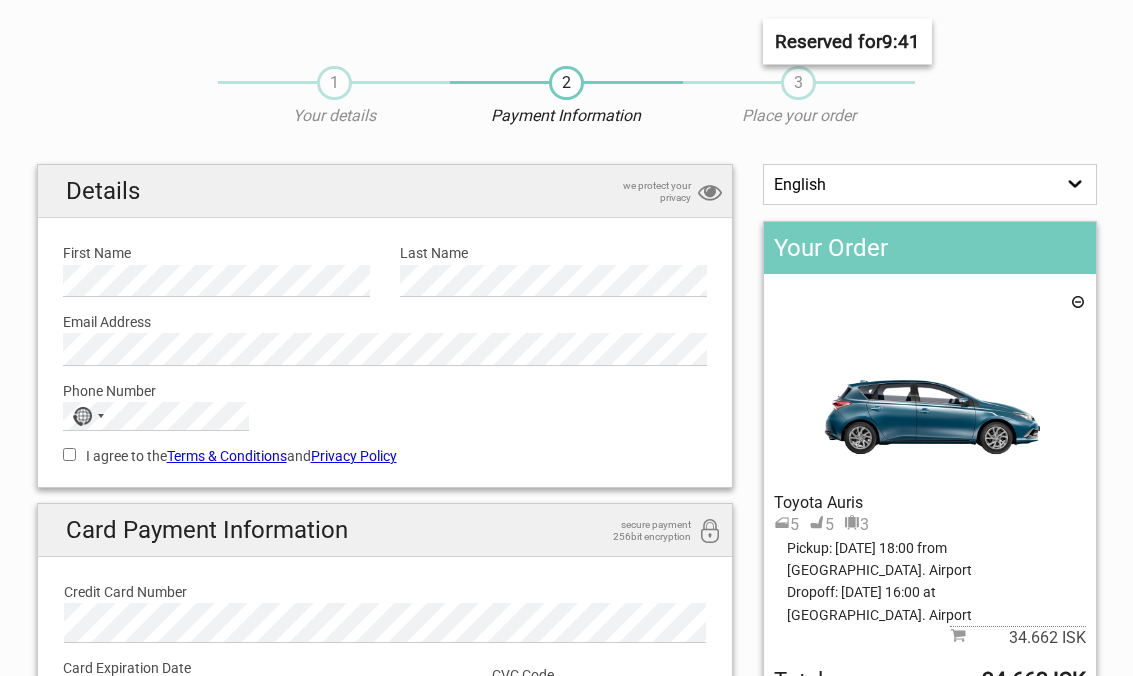 scroll, scrollTop: 0, scrollLeft: 0, axis: both 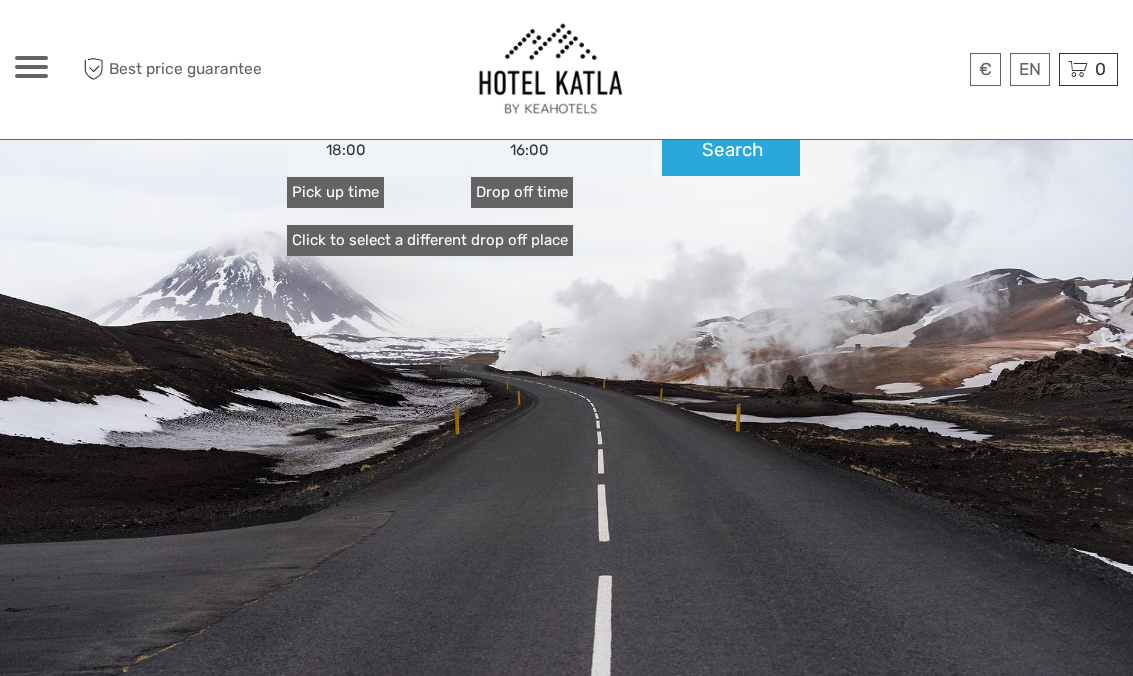 type on "28/09/2025  -  02/10/2025" 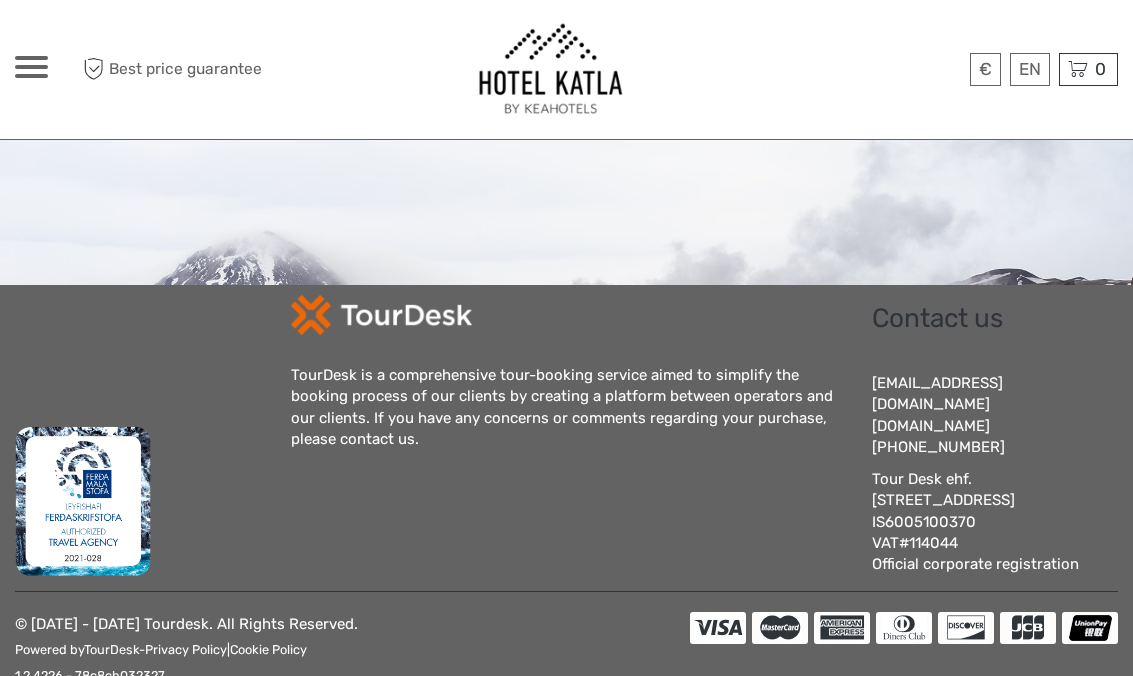 scroll, scrollTop: 0, scrollLeft: 0, axis: both 